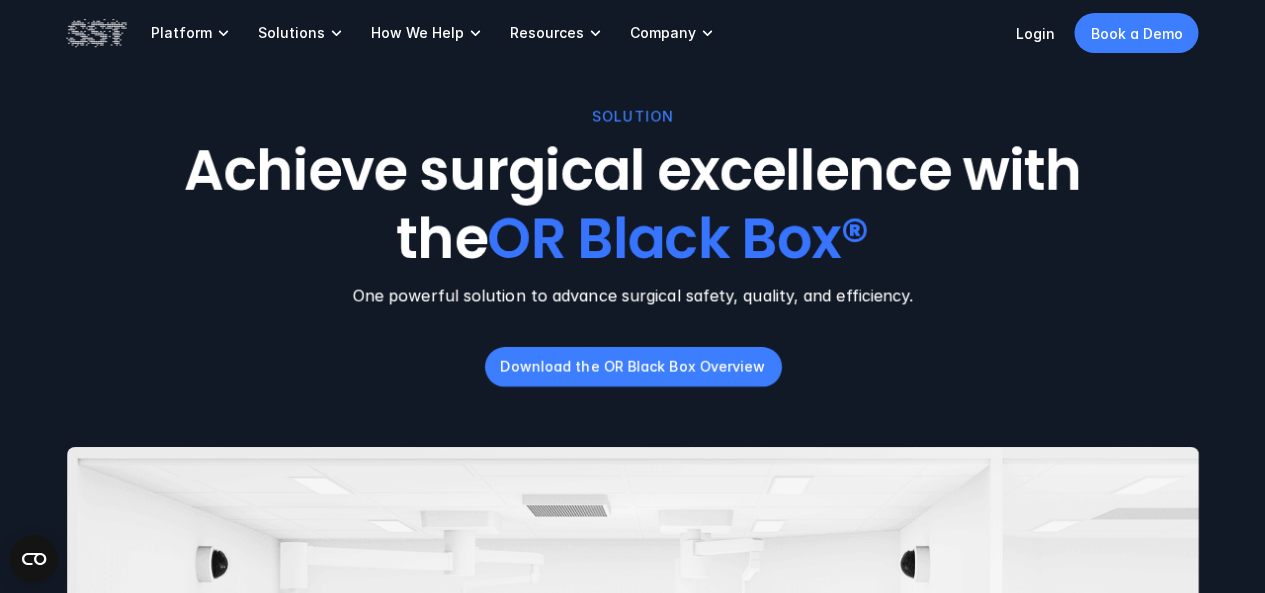 scroll, scrollTop: 64, scrollLeft: 0, axis: vertical 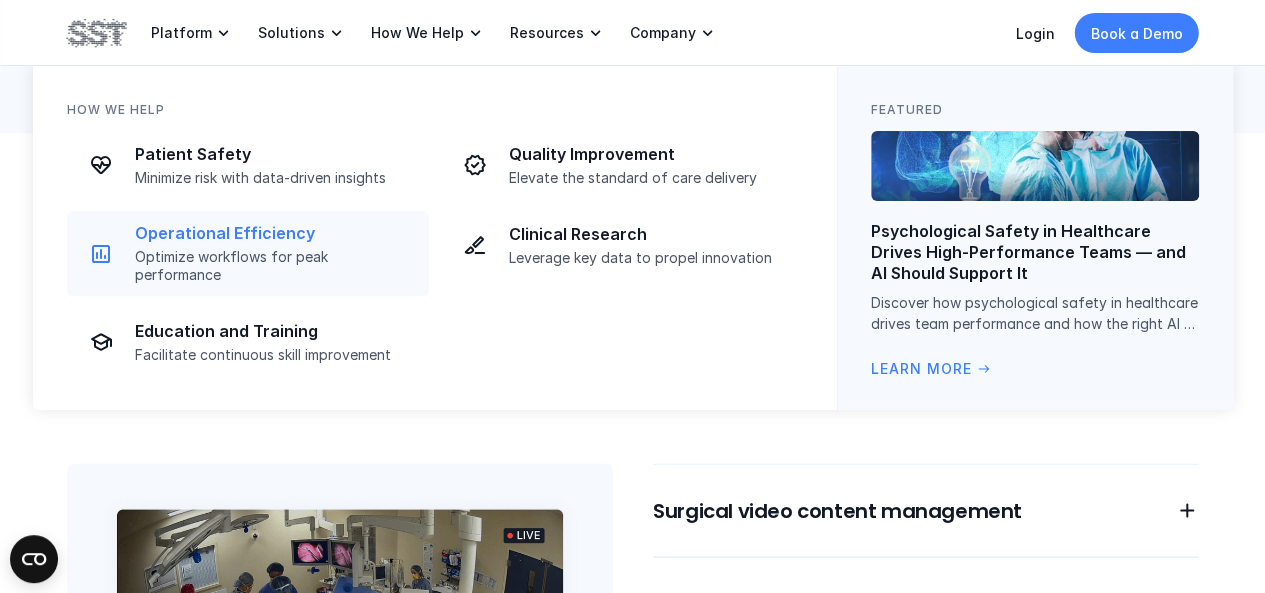 click on "Operational Efficiency Optimize workflows for peak performance" at bounding box center [276, 253] 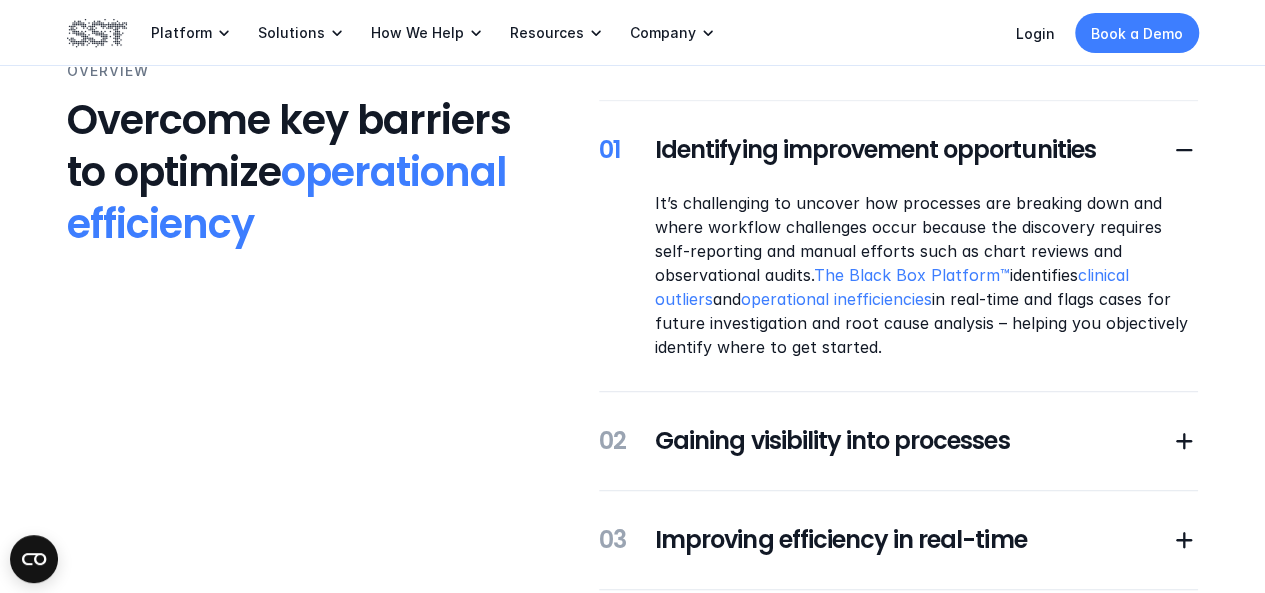 scroll, scrollTop: 405, scrollLeft: 0, axis: vertical 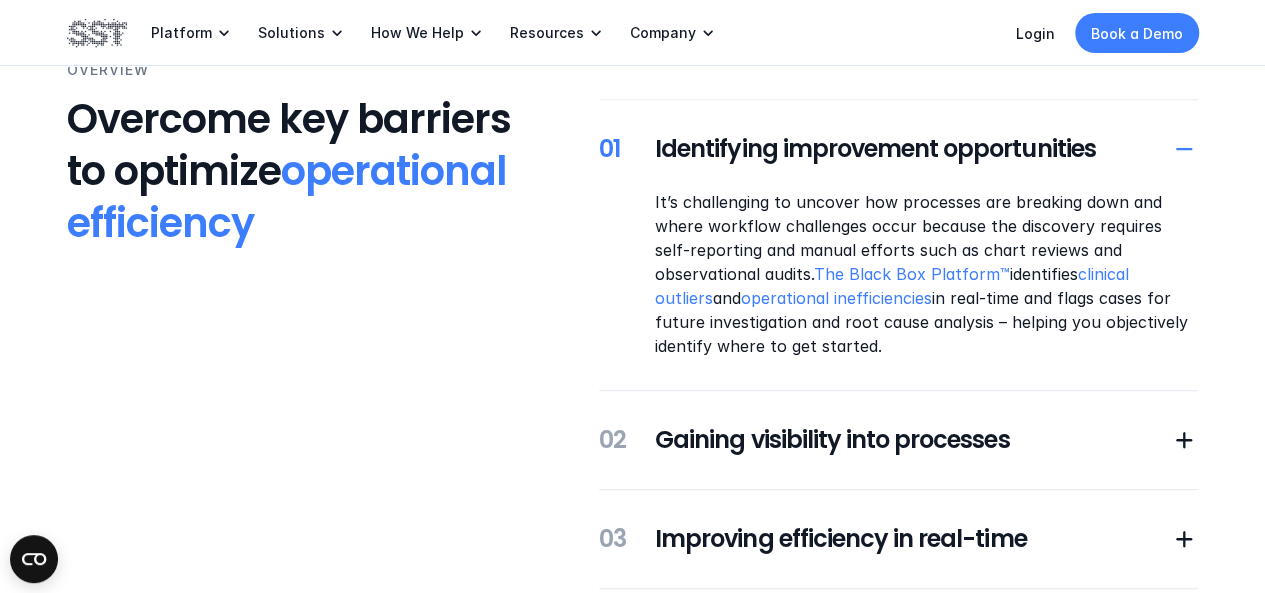 click at bounding box center [1185, 149] 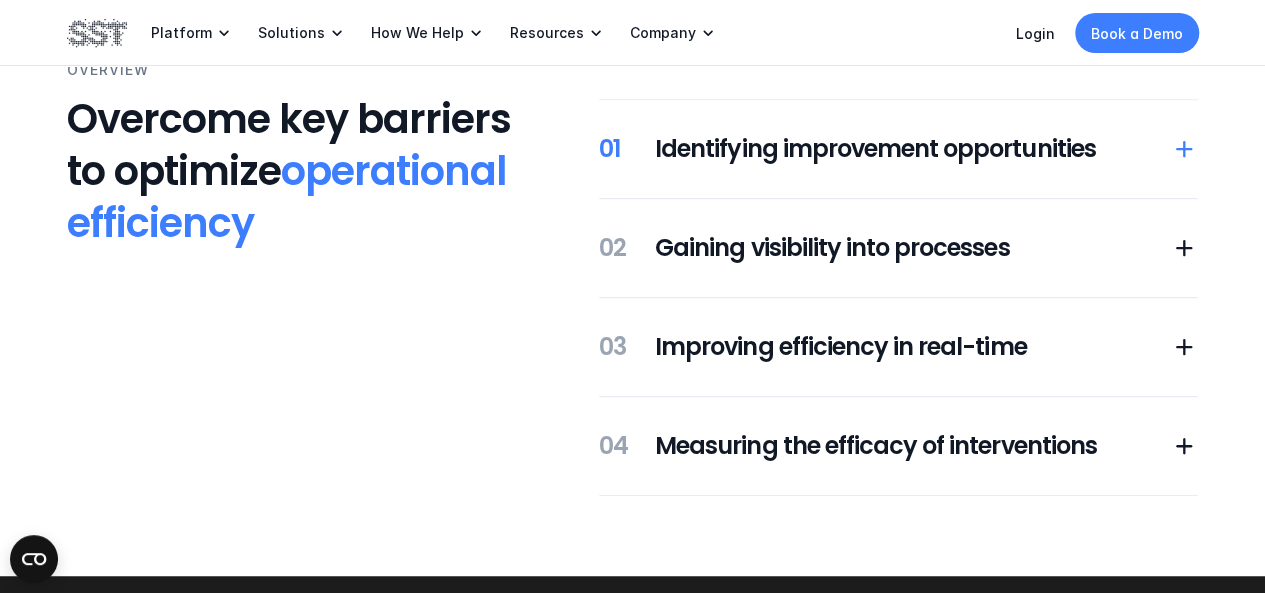 click at bounding box center [1185, 149] 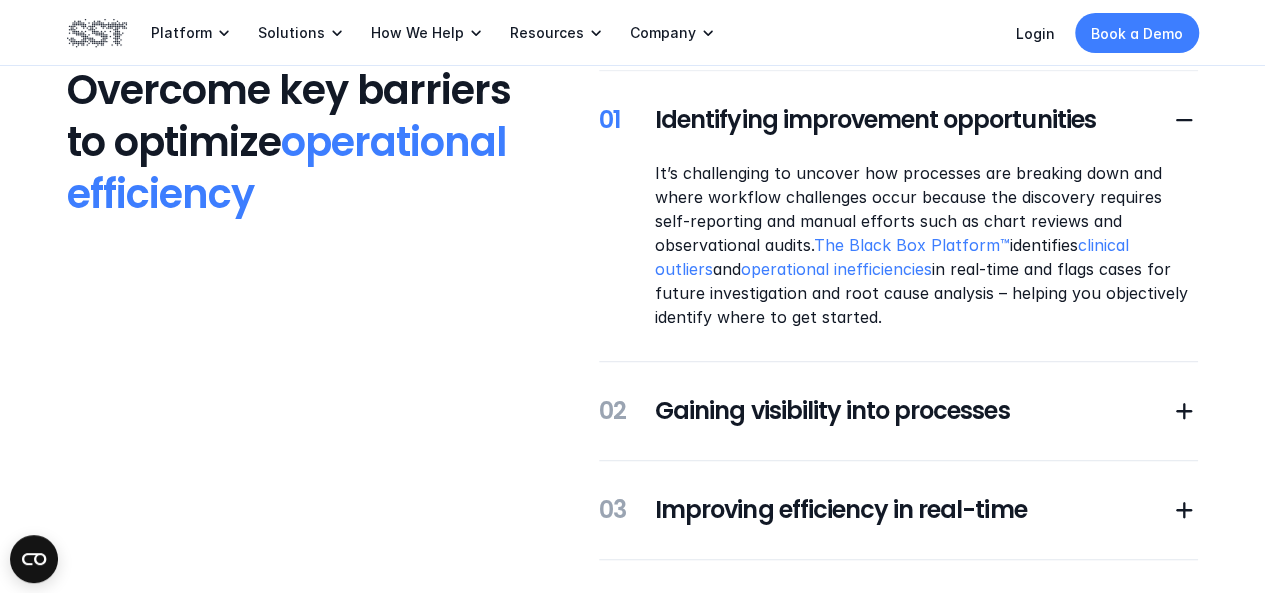 scroll, scrollTop: 435, scrollLeft: 0, axis: vertical 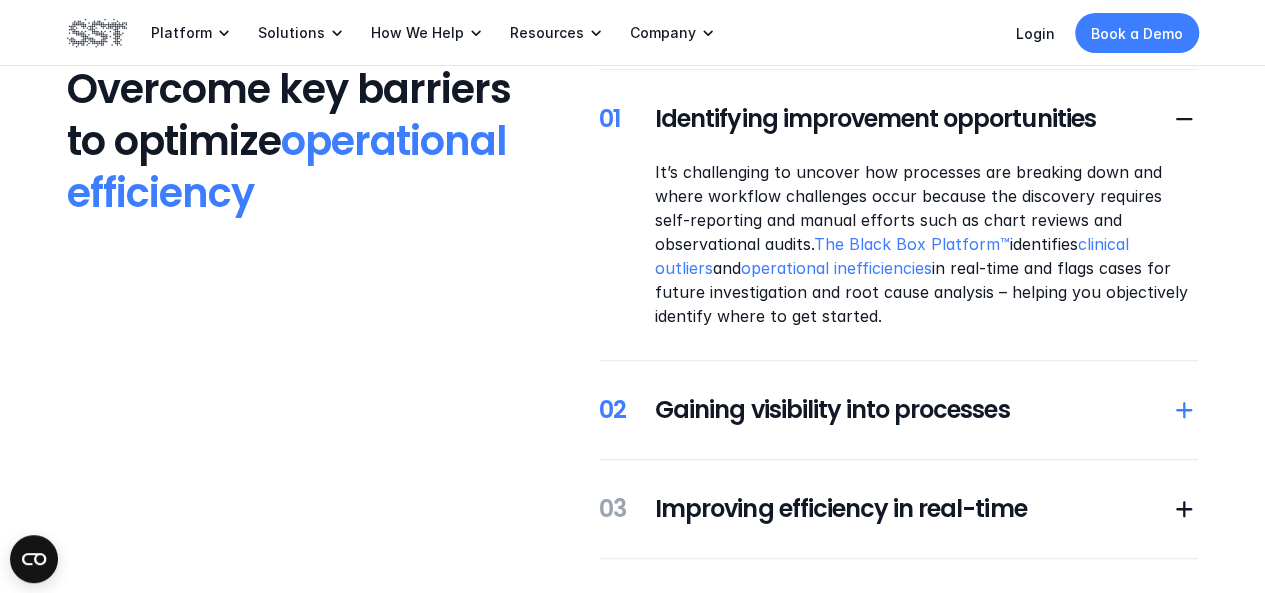 click at bounding box center [1185, 410] 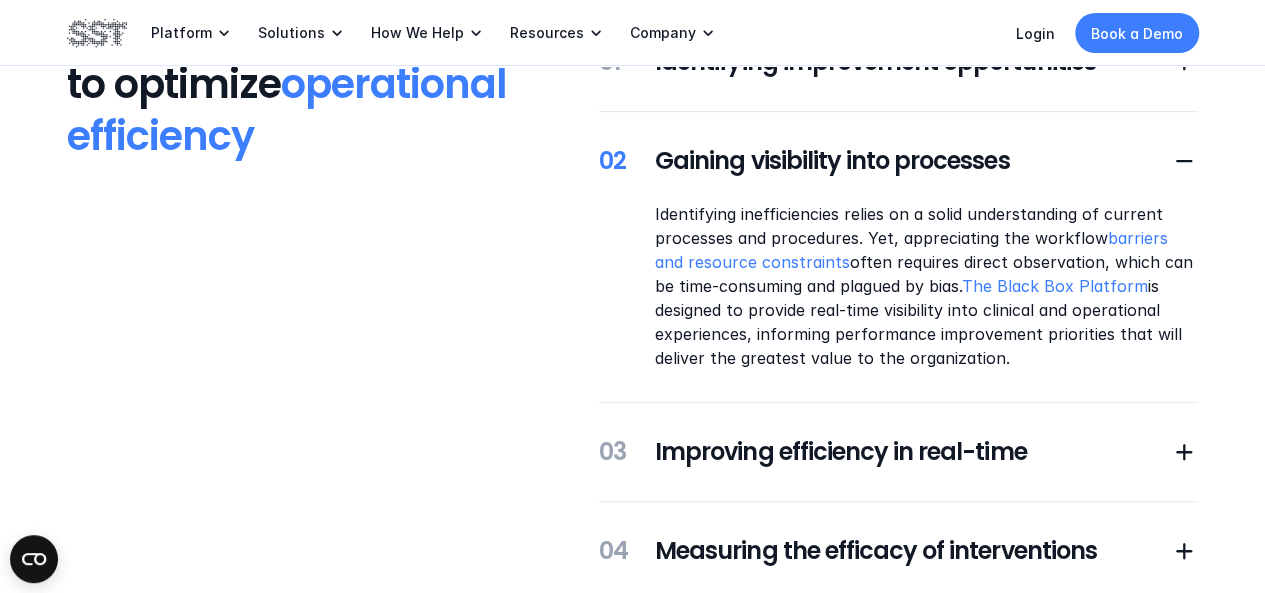scroll, scrollTop: 505, scrollLeft: 0, axis: vertical 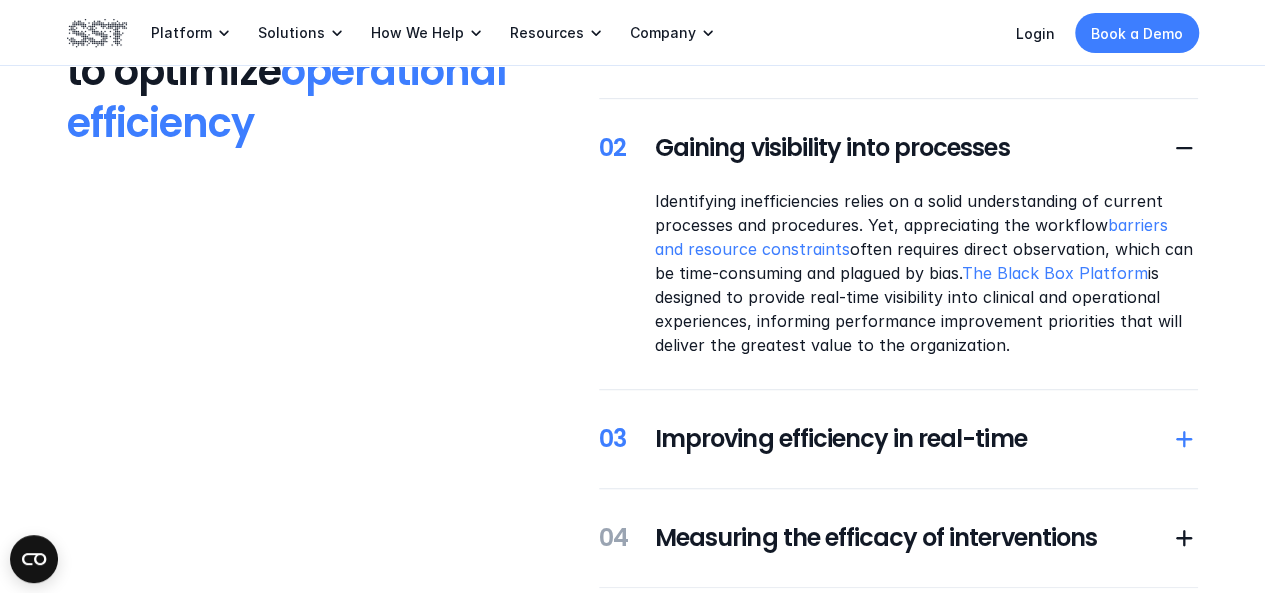 click at bounding box center (1185, 439) 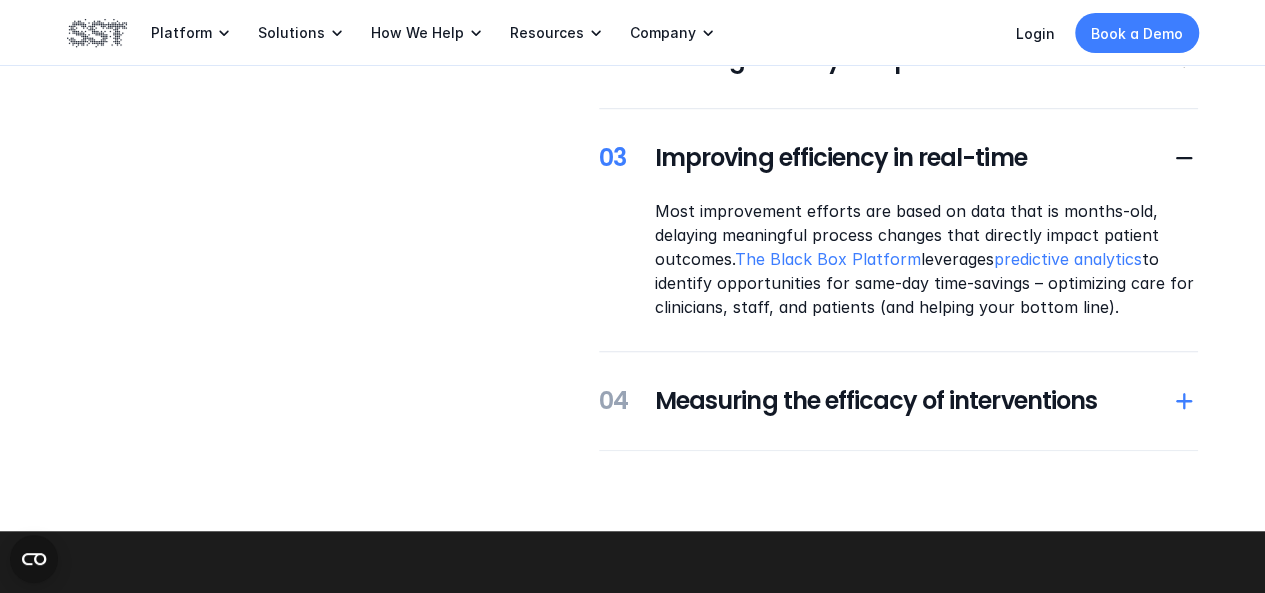 scroll, scrollTop: 596, scrollLeft: 0, axis: vertical 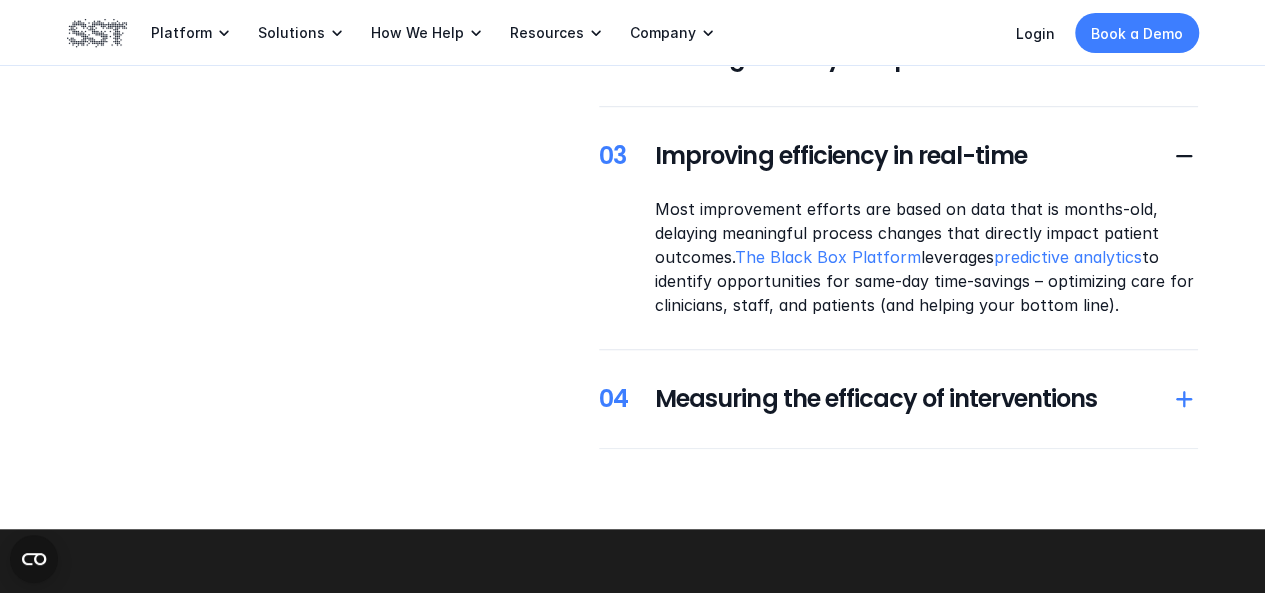 click at bounding box center [1185, 399] 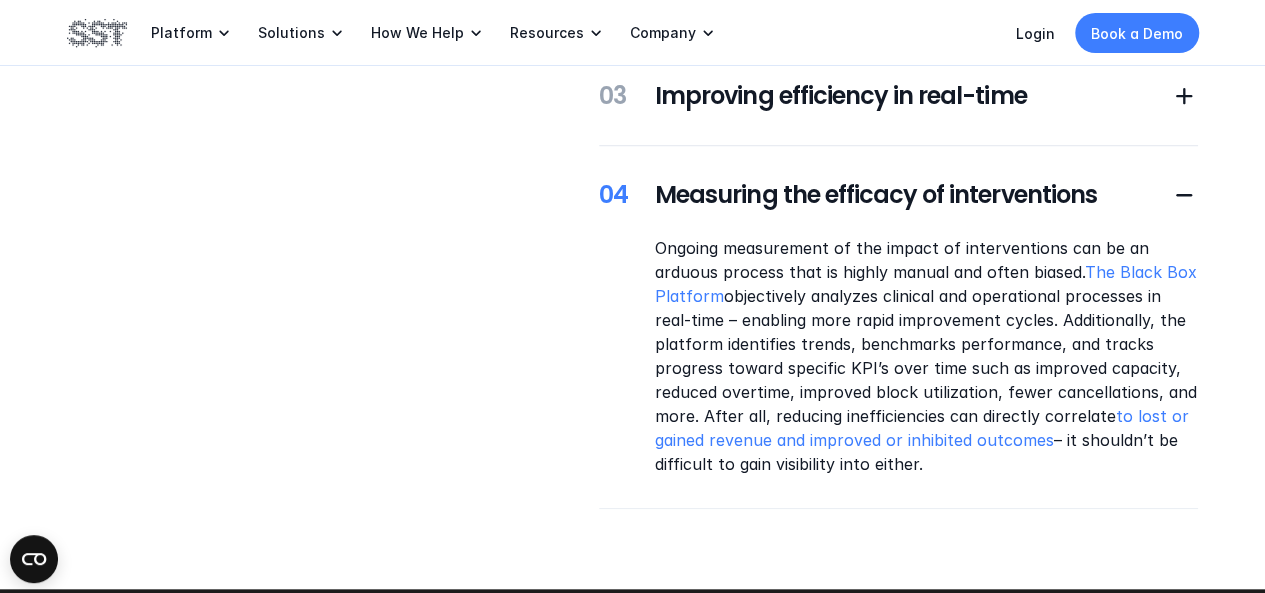 scroll, scrollTop: 657, scrollLeft: 0, axis: vertical 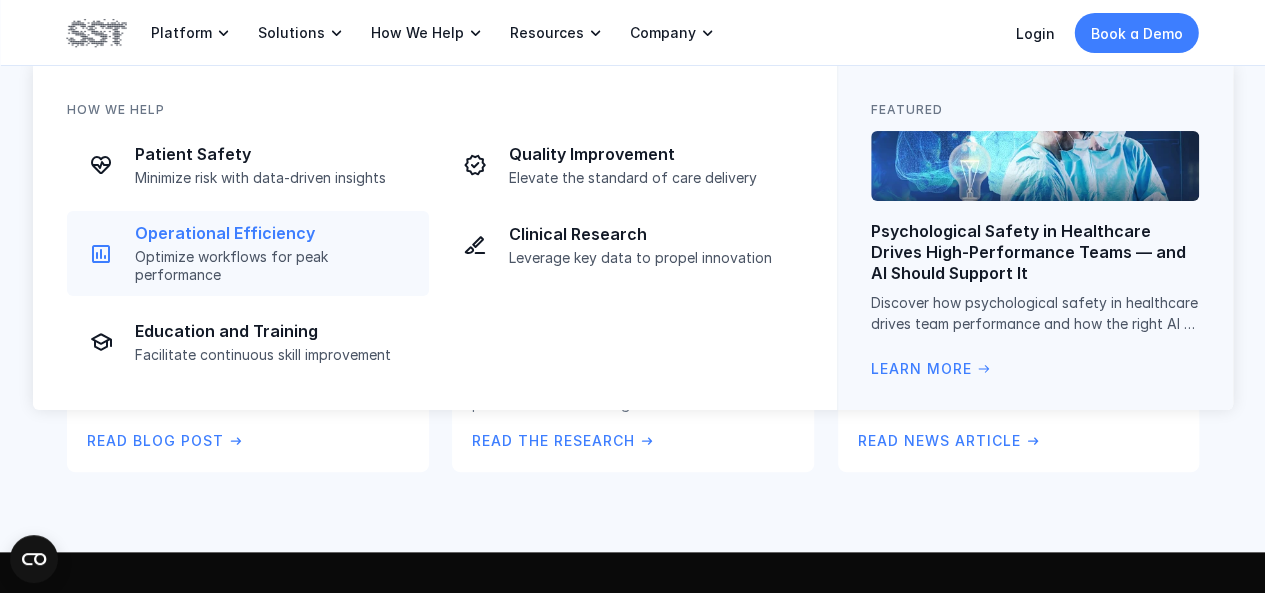 click on "Operational Efficiency Optimize workflows for peak performance" at bounding box center (248, 253) 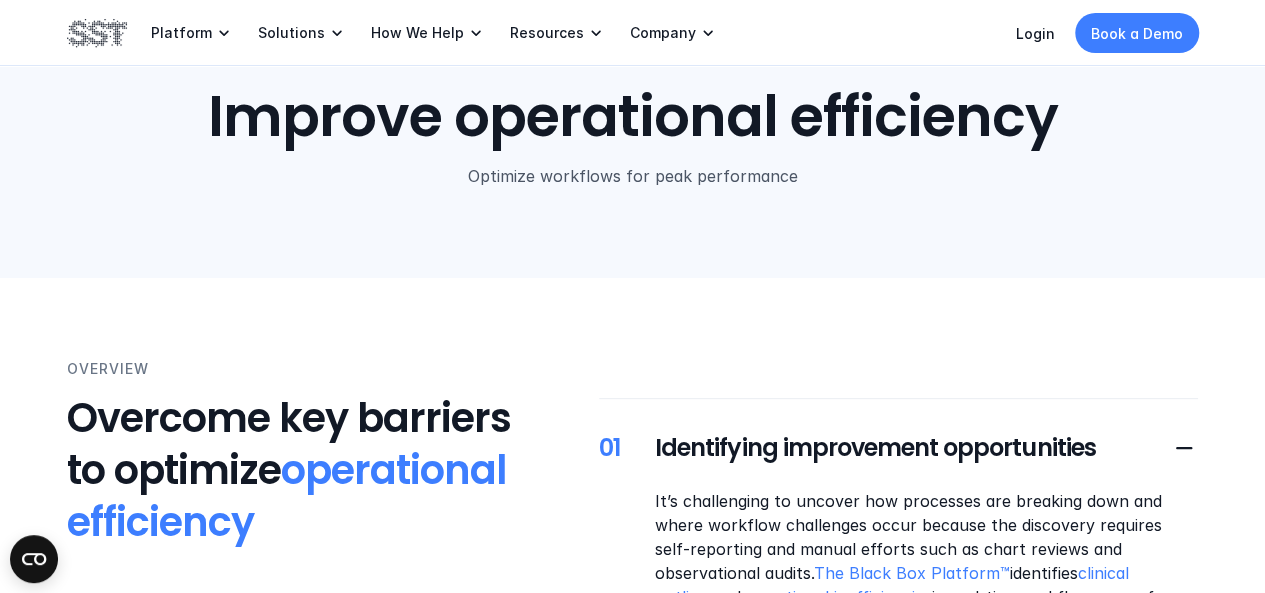 scroll, scrollTop: 0, scrollLeft: 0, axis: both 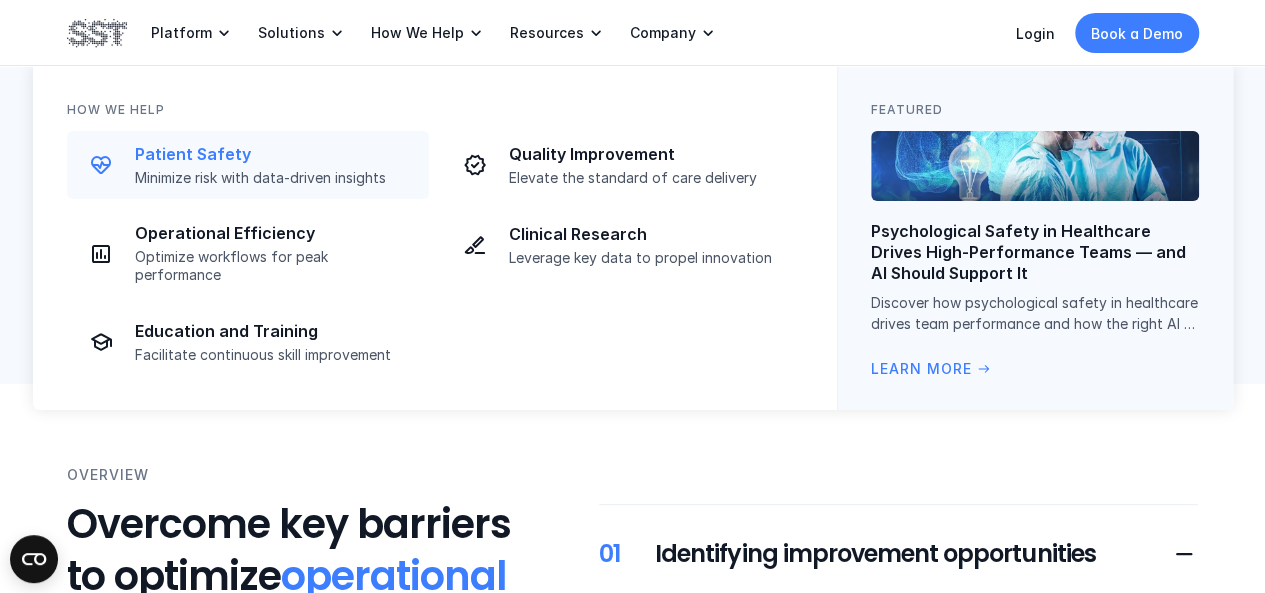 click on "Patient Safety" at bounding box center (276, 154) 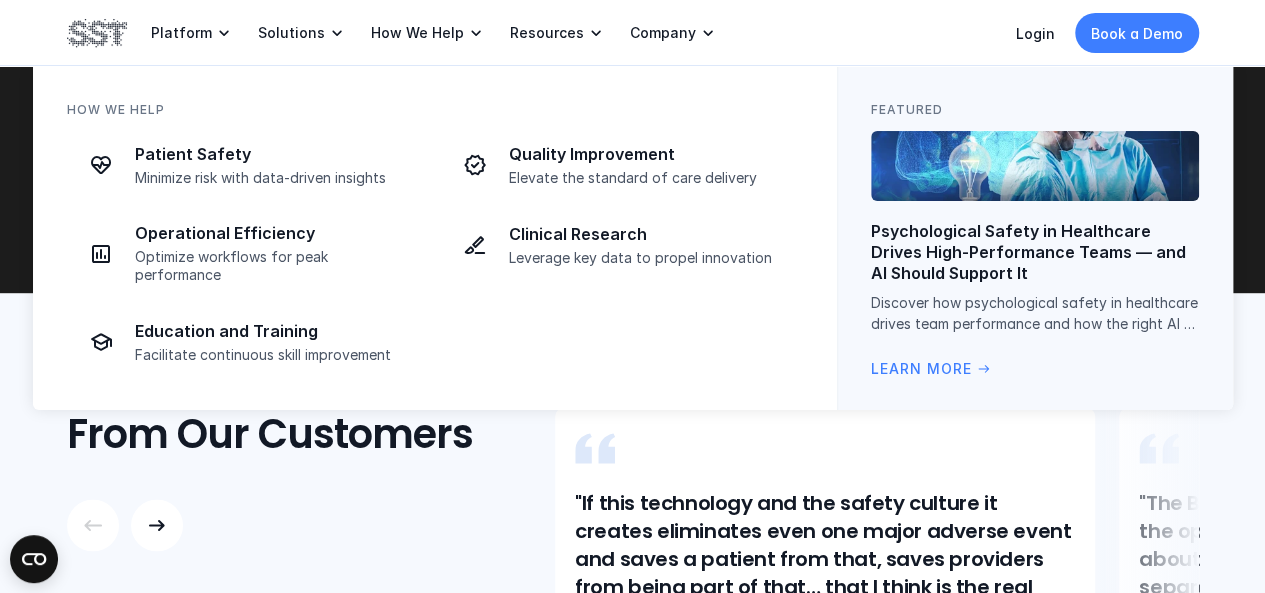 scroll, scrollTop: 1366, scrollLeft: 0, axis: vertical 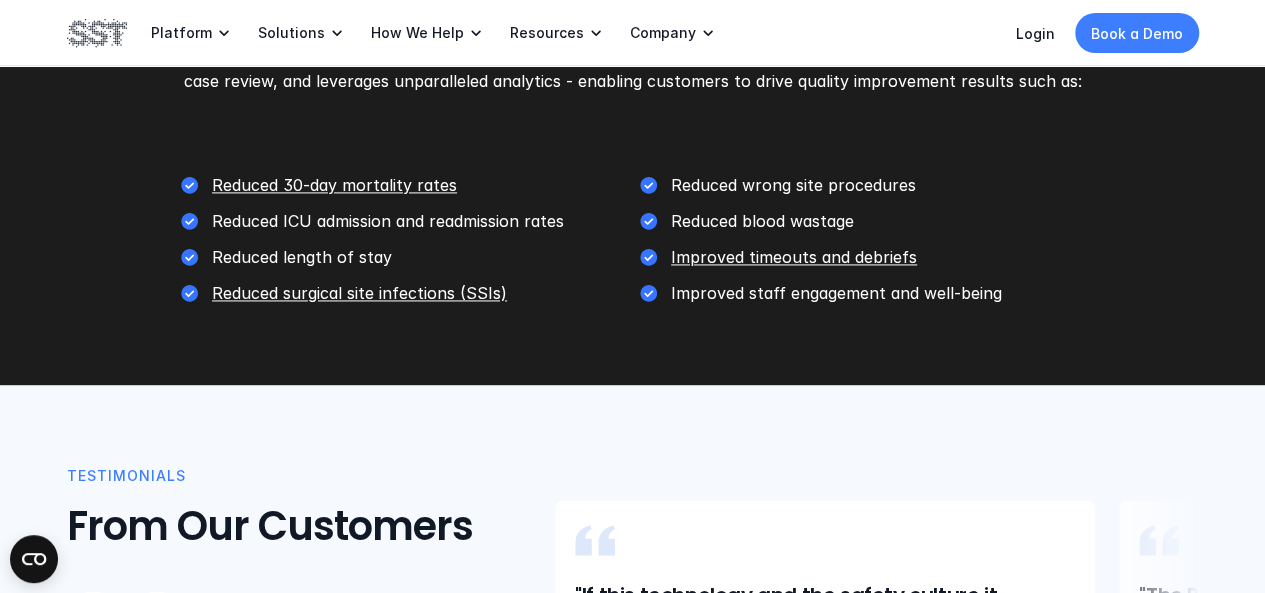 click at bounding box center [97, 33] 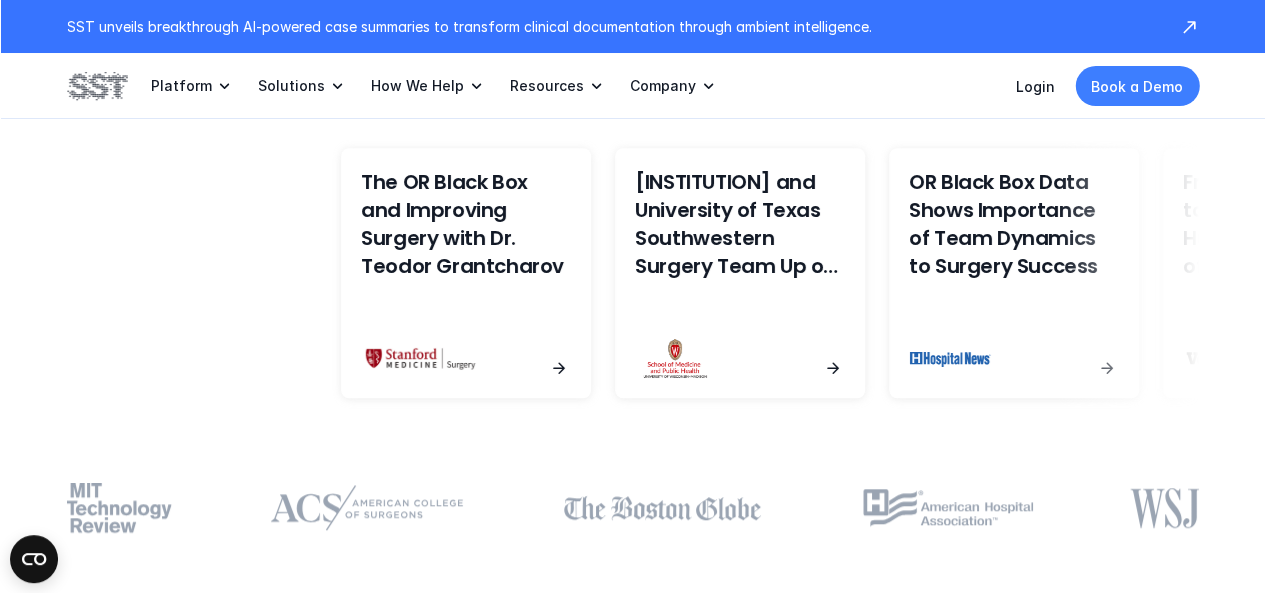 scroll, scrollTop: 4439, scrollLeft: 0, axis: vertical 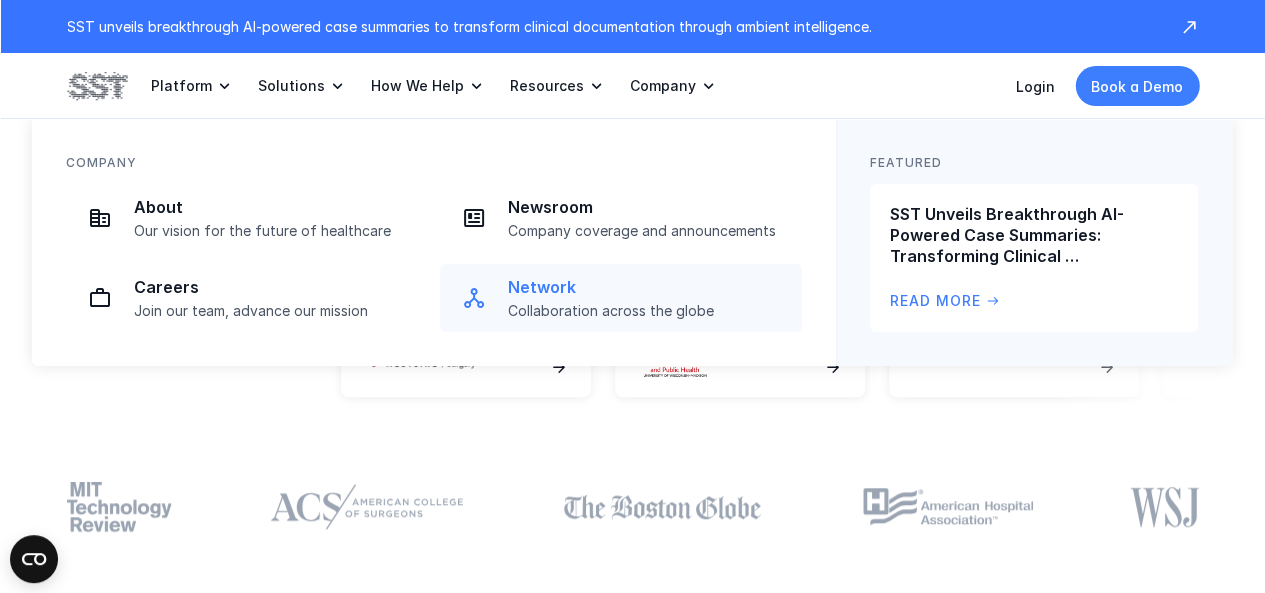 click on "Collaboration across the globe" at bounding box center (649, 311) 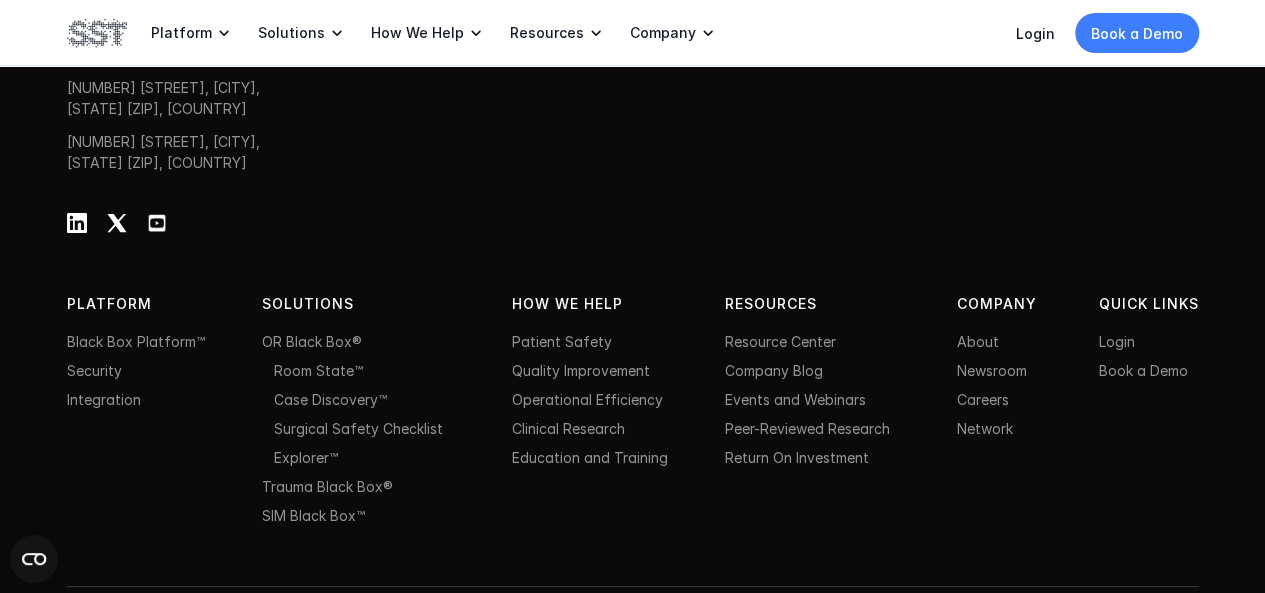 scroll, scrollTop: 3643, scrollLeft: 0, axis: vertical 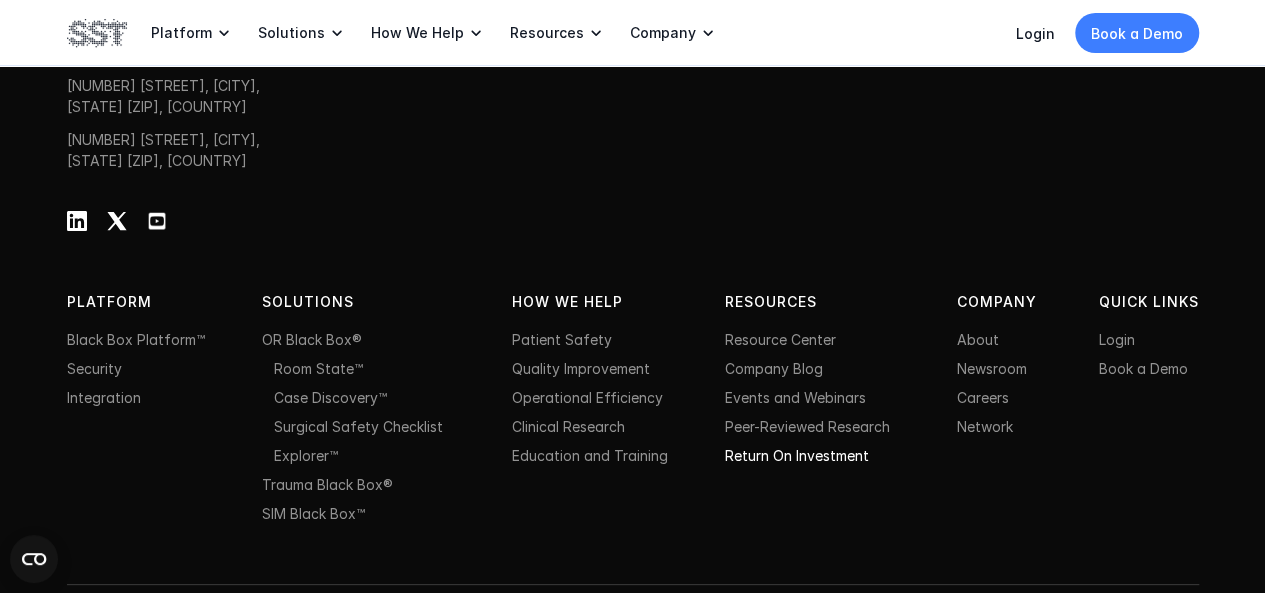 click on "Return On Investment" at bounding box center (797, 455) 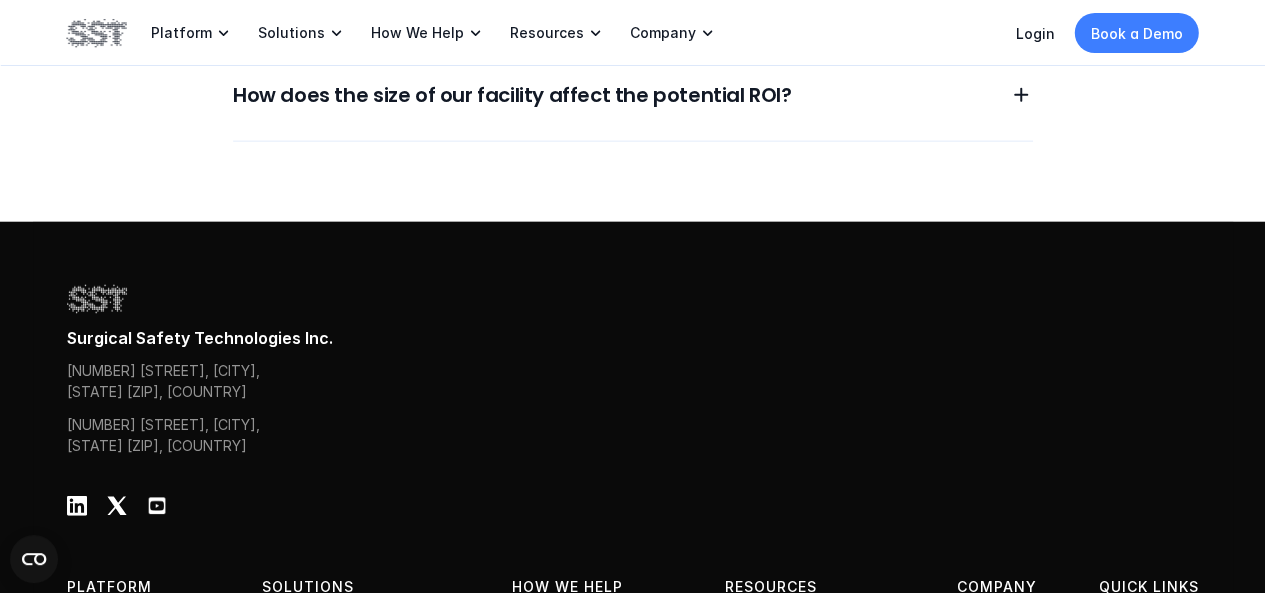 scroll, scrollTop: 2844, scrollLeft: 0, axis: vertical 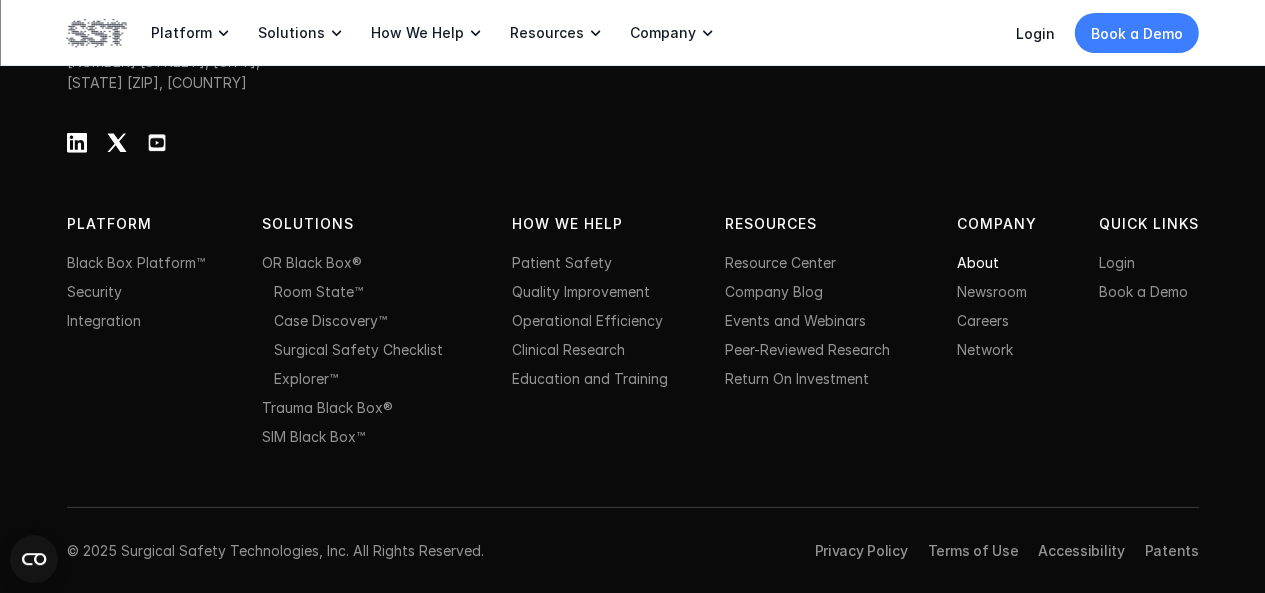 click on "About" at bounding box center [977, 262] 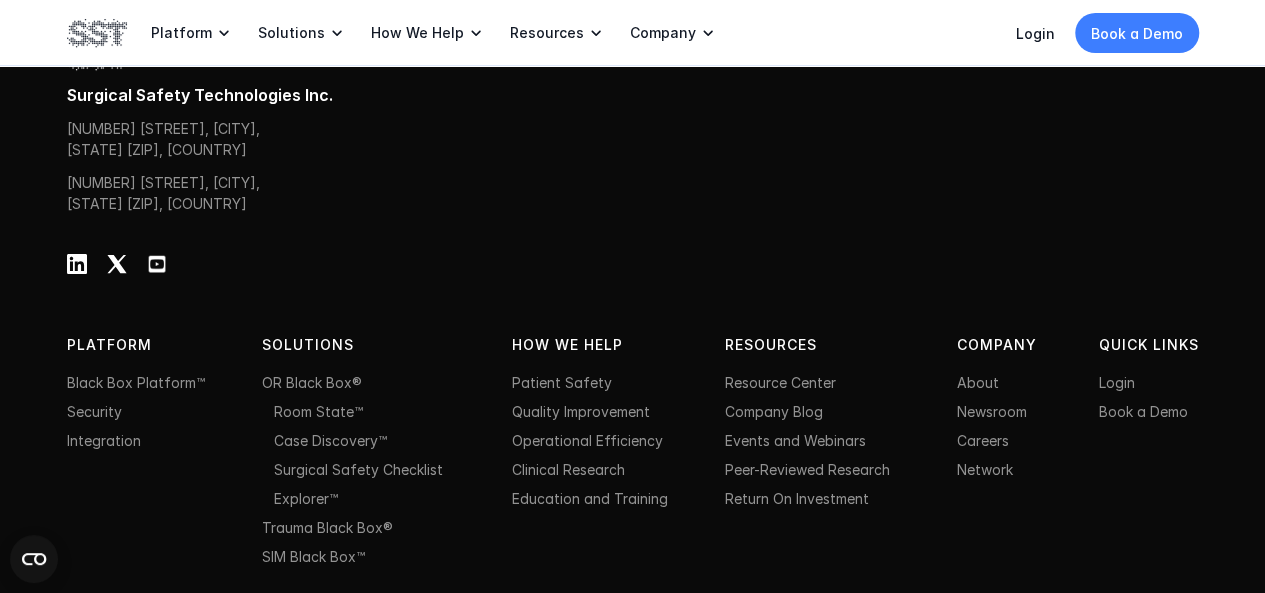 scroll, scrollTop: 6555, scrollLeft: 0, axis: vertical 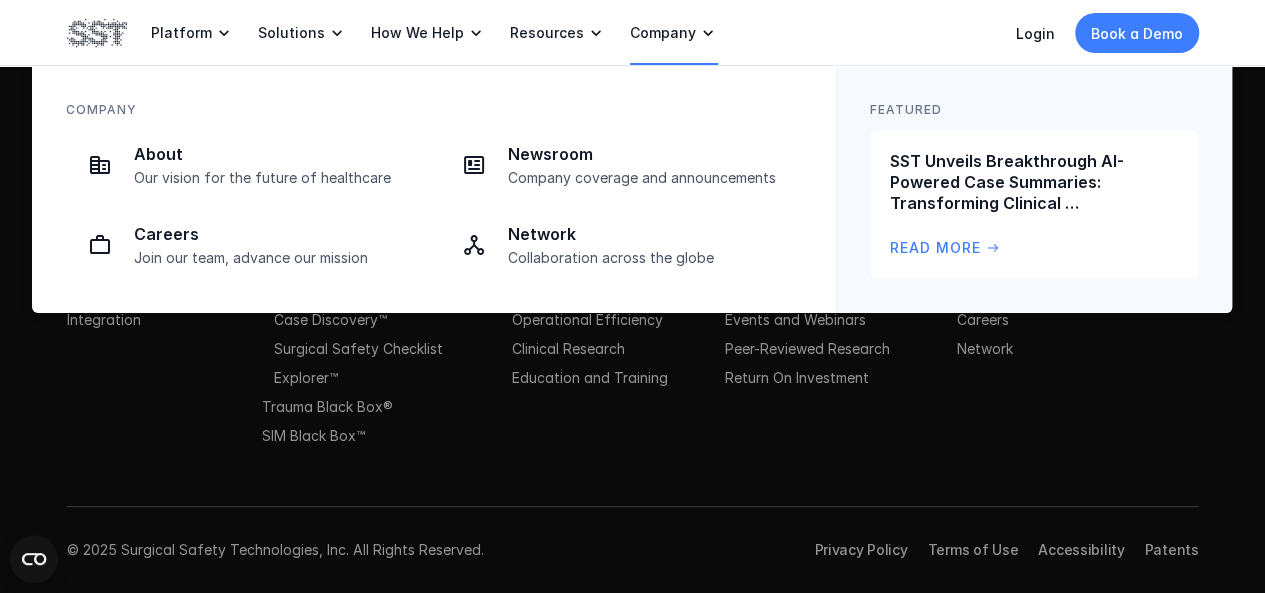 click on "Company" at bounding box center (663, 33) 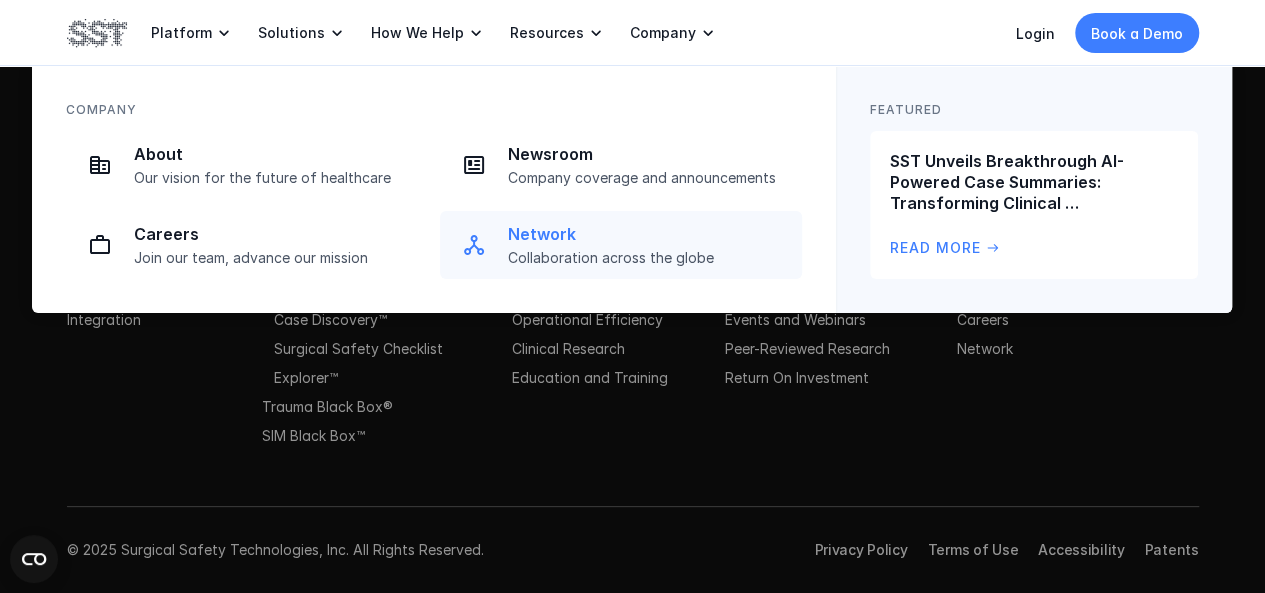 click on "Network" at bounding box center (649, 234) 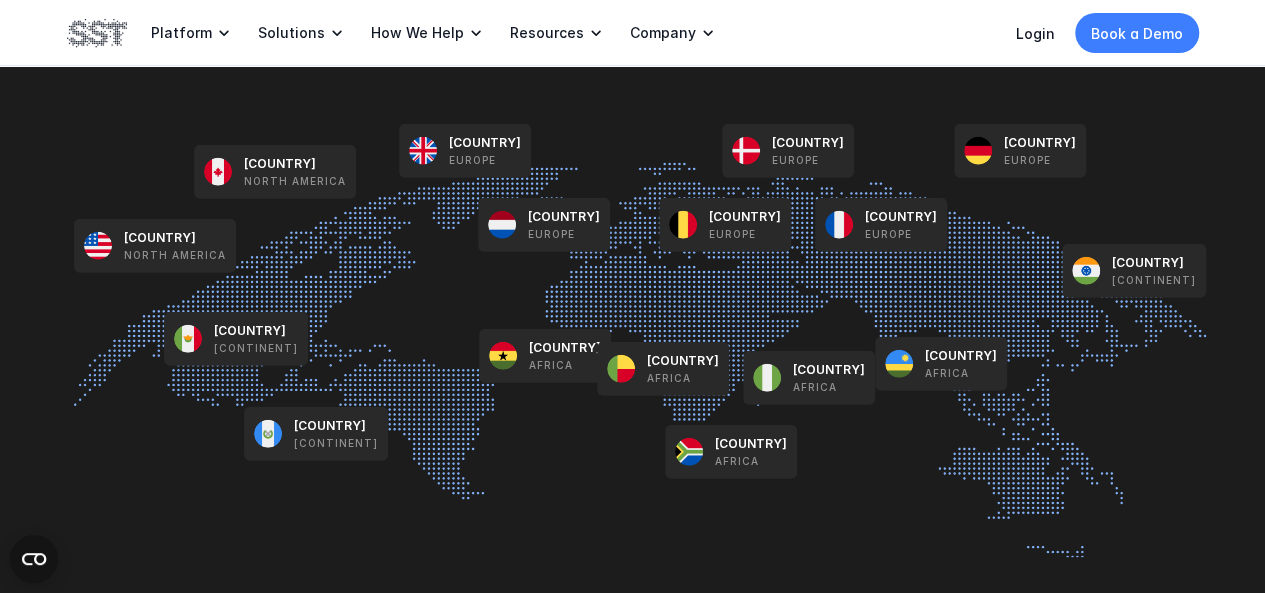 scroll, scrollTop: 2473, scrollLeft: 0, axis: vertical 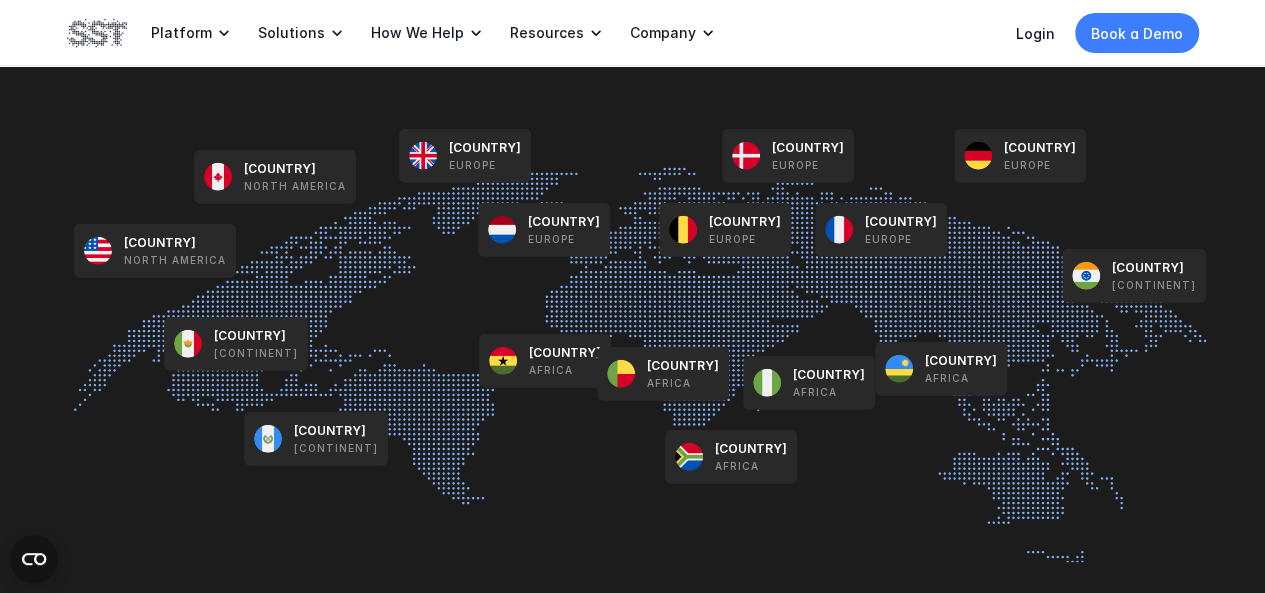 click at bounding box center [1086, 276] 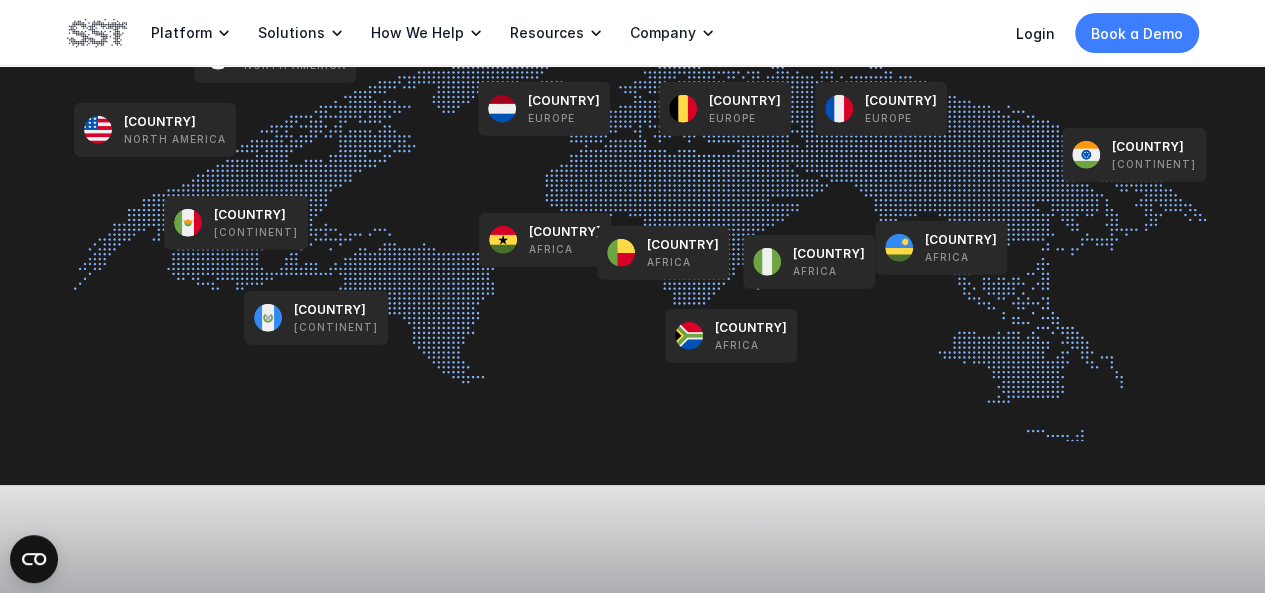 scroll, scrollTop: 2593, scrollLeft: 0, axis: vertical 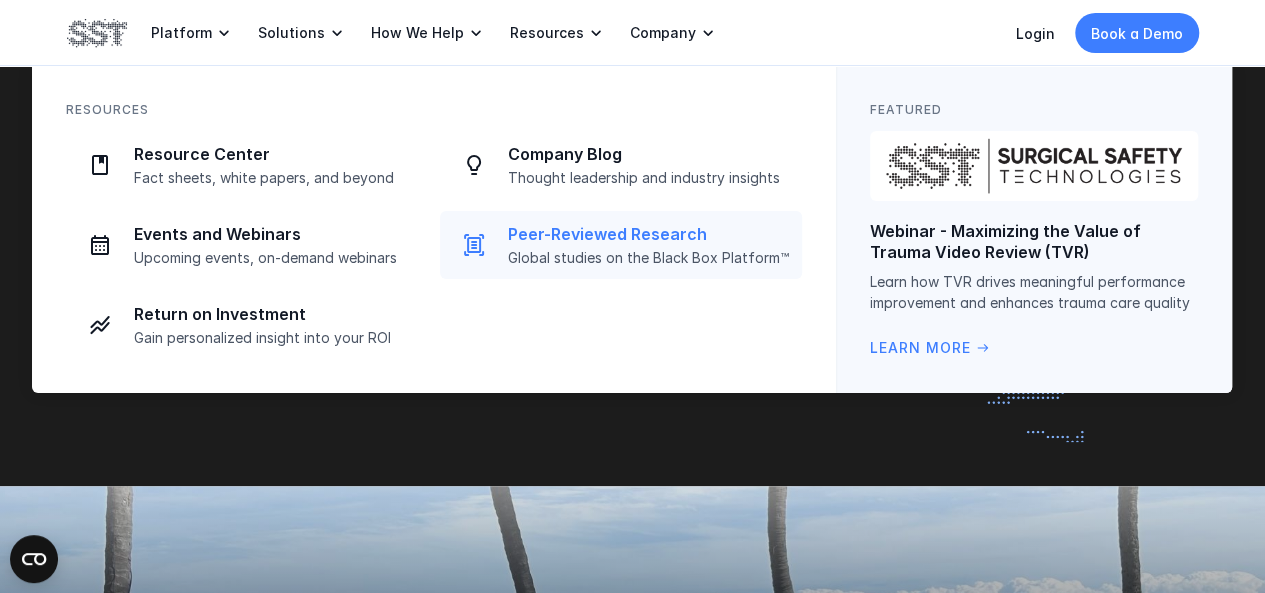 click on "Peer-Reviewed Research" at bounding box center (649, 234) 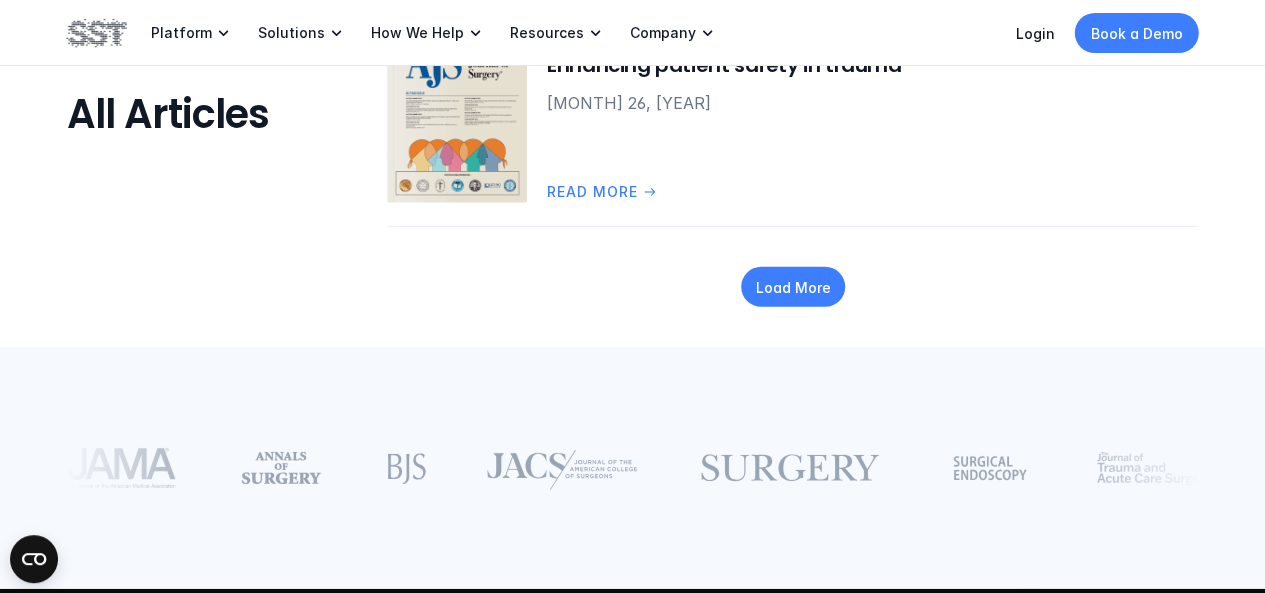 scroll, scrollTop: 2943, scrollLeft: 0, axis: vertical 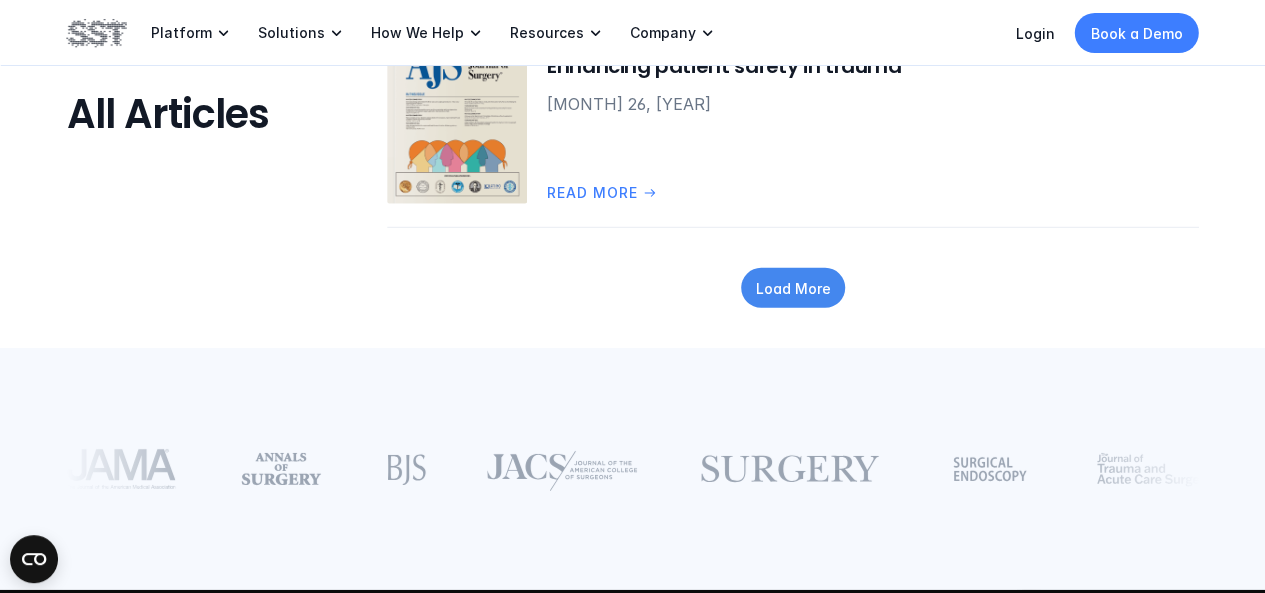 click on "Load More" at bounding box center (793, 288) 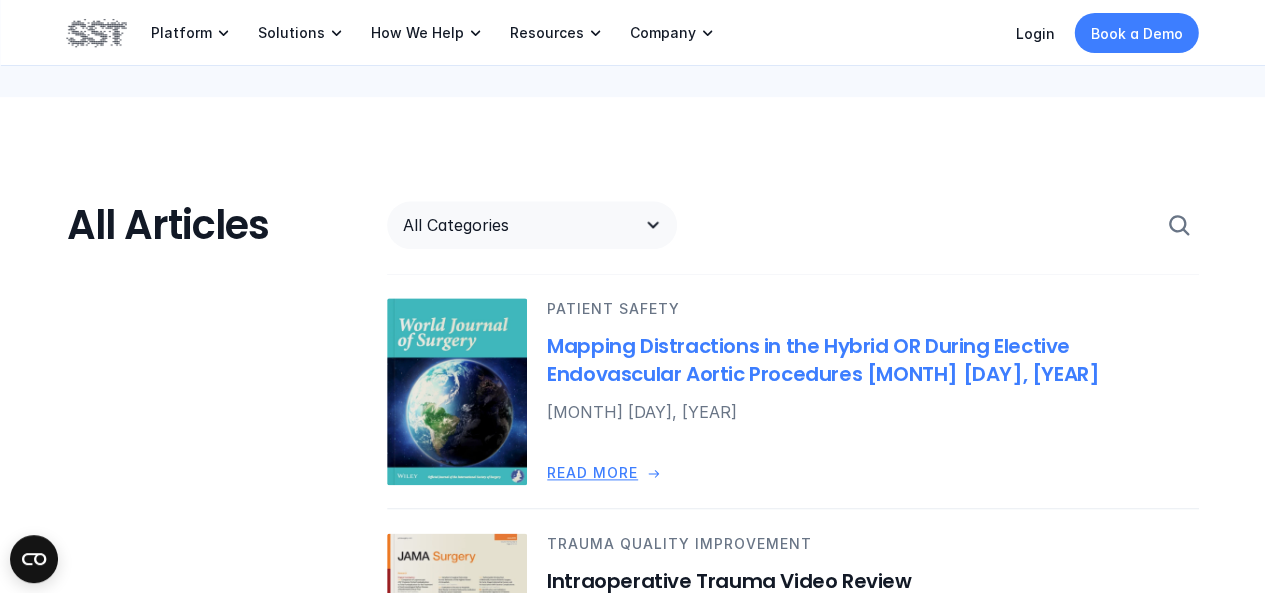 scroll, scrollTop: 1017, scrollLeft: 0, axis: vertical 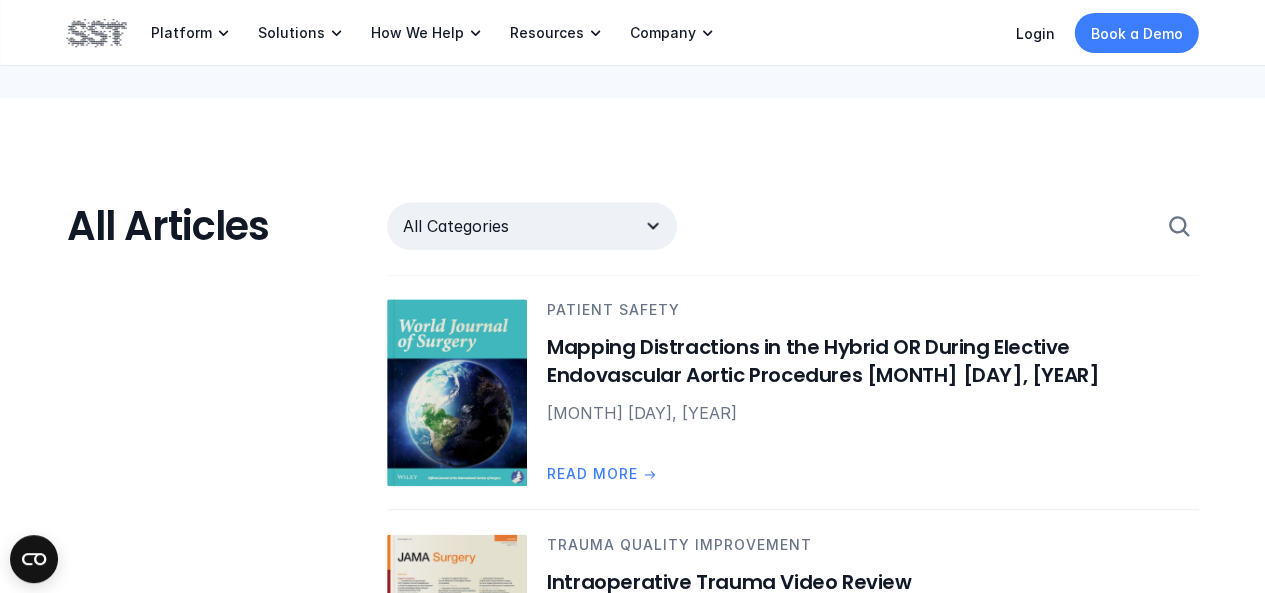 click at bounding box center [653, 226] 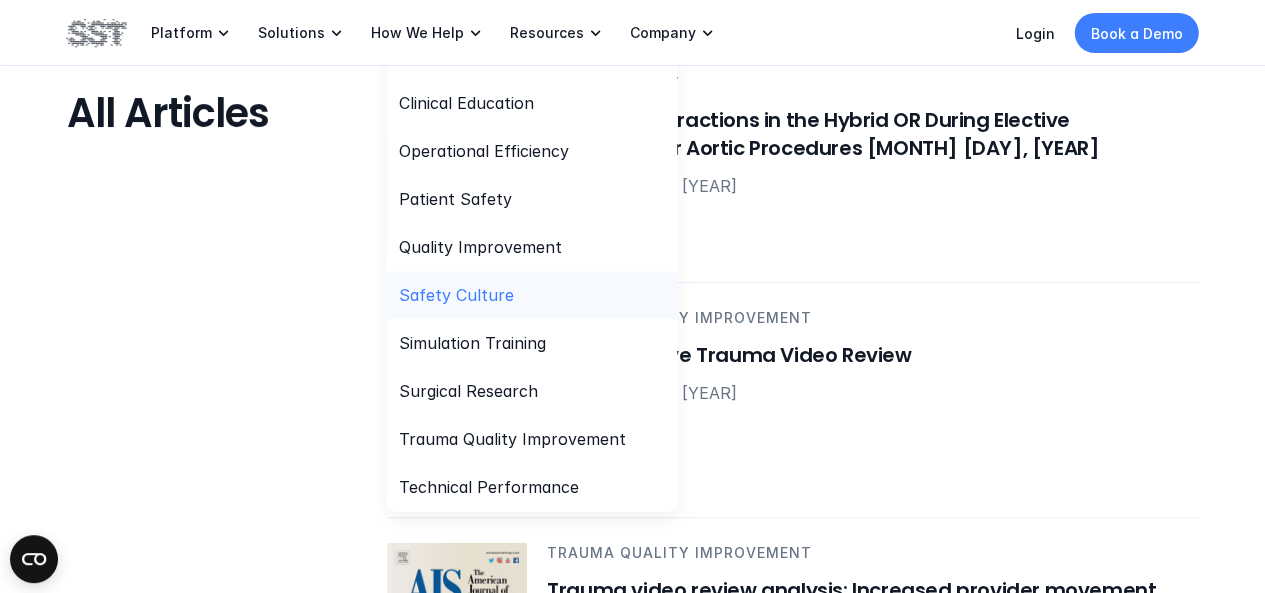 scroll, scrollTop: 1245, scrollLeft: 0, axis: vertical 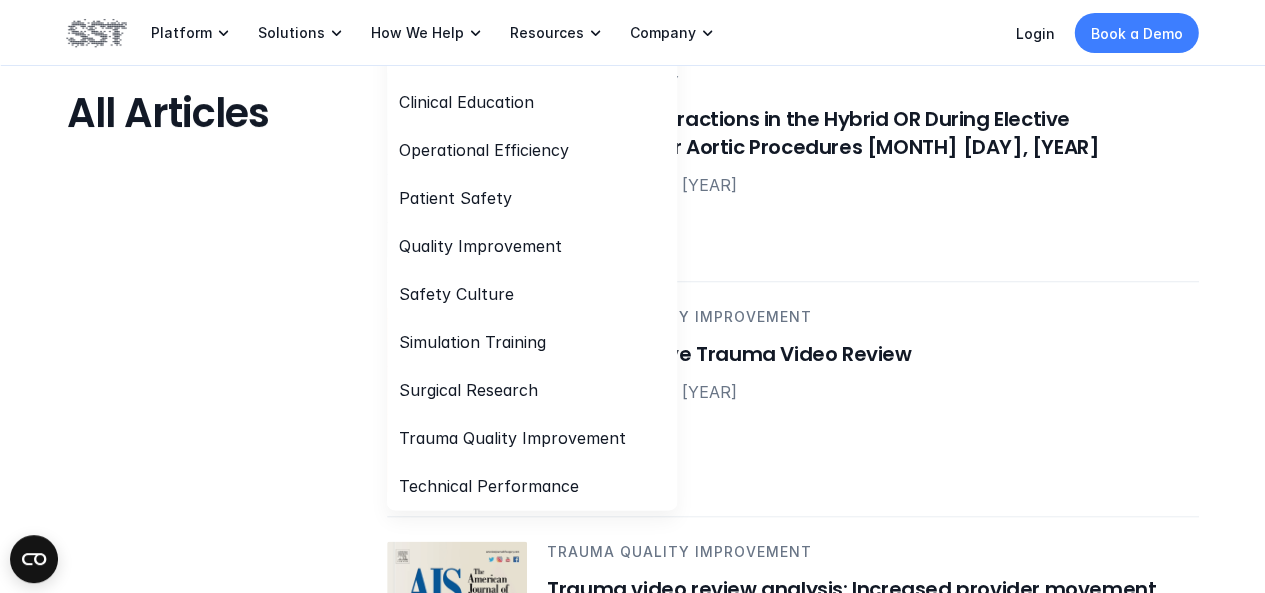 click on "PATIENT SAFETY Mapping Distractions in the Hybrid OR During Elective Endovascular Aortic Procedures [MONTH] [DAY], [YEAR] Read more arrow_right_alt TRAUMA QUALITY IMPROVEMENT Intraoperative Trauma Video Review [MONTH] [DAY], [YEAR] Read more arrow_right_alt TRAUMA QUALITY IMPROVEMENT Trauma video review analysis: Increased provider movement impedes trauma team performance [MONTH] [DAY], [YEAR] Read more arrow_right_alt TRAUMA QUALITY IMPROVEMENT Trauma video review through the legal lens: Improving care while minimizing risk [MONTH] [DAY], [YEAR] Read more arrow_right_alt SAFETY CULTURE Impact of team performance on the surgical safety checklist on patient outcomes [MONTH] [DAY], [YEAR] Read more arrow_right_alt QUALITY IMPROVEMENT Using OR Black Box Technology to Determine Quality Improvement Outcomes [MONTH] [DAY], [YEAR] Read more arrow_right_alt SAFETY CULTURE Using the OR Black Box to Assess Surgical Team Member Adaptation Under Uncertainty [MONTH] [DAY], [YEAR] Read more arrow_right_alt TRAUMA QUALITY IMPROVEMENT [MONTH] [DAY], [YEAR] Read more" at bounding box center [633, 1937] 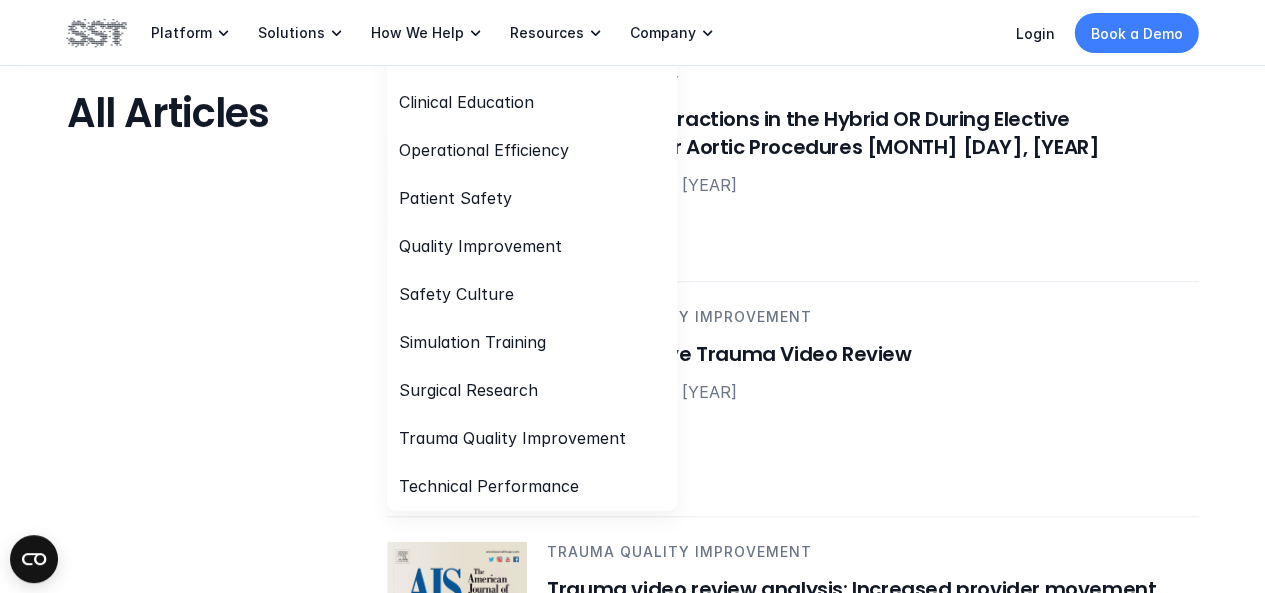 click on "PATIENT SAFETY Mapping Distractions in the Hybrid OR During Elective Endovascular Aortic Procedures [MONTH] [DAY], [YEAR] Read more arrow_right_alt TRAUMA QUALITY IMPROVEMENT Intraoperative Trauma Video Review [MONTH] [DAY], [YEAR] Read more arrow_right_alt TRAUMA QUALITY IMPROVEMENT Trauma video review analysis: Increased provider movement impedes trauma team performance [MONTH] [DAY], [YEAR] Read more arrow_right_alt TRAUMA QUALITY IMPROVEMENT Trauma video review through the legal lens: Improving care while minimizing risk [MONTH] [DAY], [YEAR] Read more arrow_right_alt SAFETY CULTURE Impact of team performance on the surgical safety checklist on patient outcomes [MONTH] [DAY], [YEAR] Read more arrow_right_alt QUALITY IMPROVEMENT Using OR Black Box Technology to Determine Quality Improvement Outcomes [MONTH] [DAY], [YEAR] Read more arrow_right_alt SAFETY CULTURE Using the OR Black Box to Assess Surgical Team Member Adaptation Under Uncertainty [MONTH] [DAY], [YEAR] Read more arrow_right_alt TRAUMA QUALITY IMPROVEMENT [MONTH] [DAY], [YEAR] Read more" at bounding box center [633, 1937] 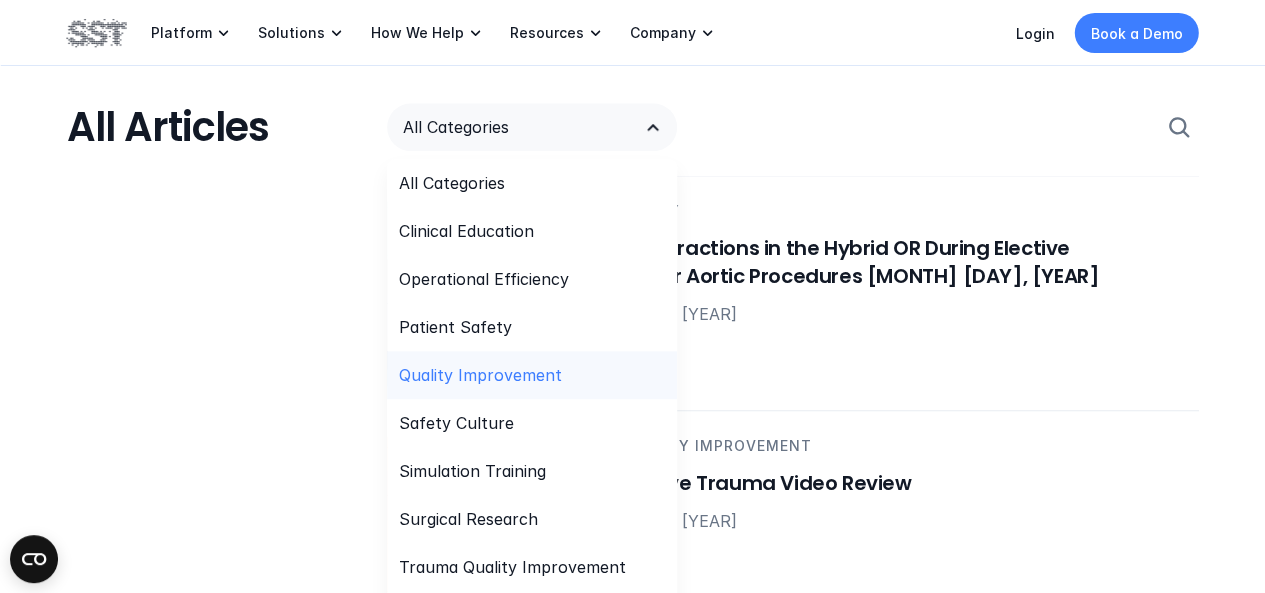 scroll, scrollTop: 1115, scrollLeft: 0, axis: vertical 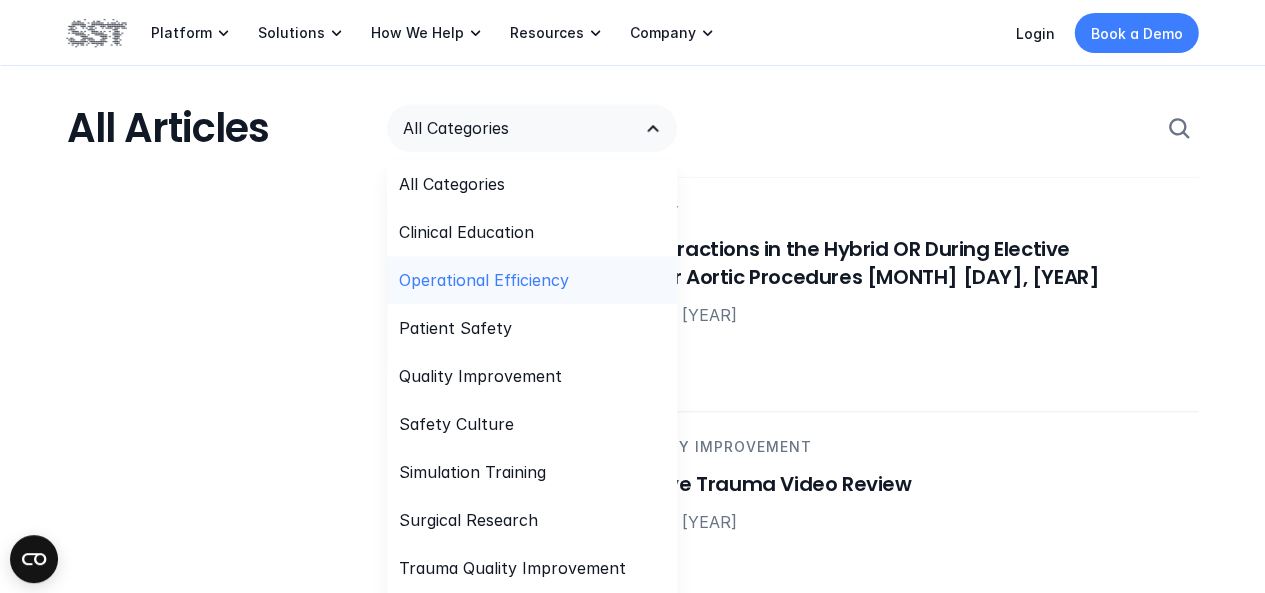 click on "Operational Efficiency" at bounding box center [484, 280] 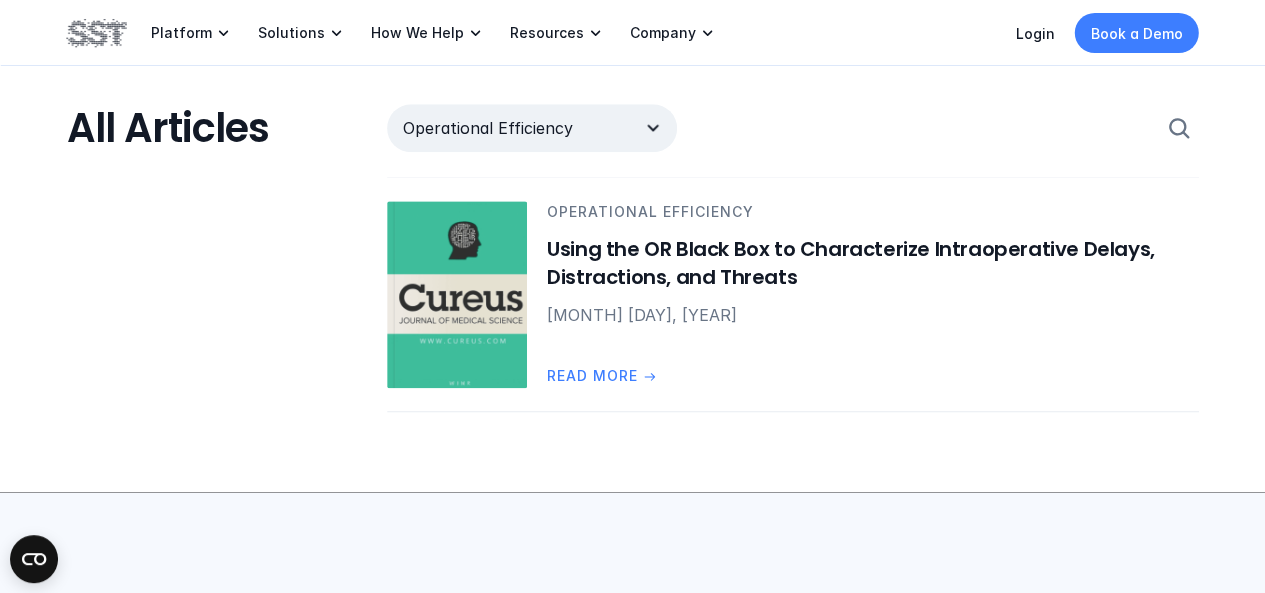 click at bounding box center [653, 128] 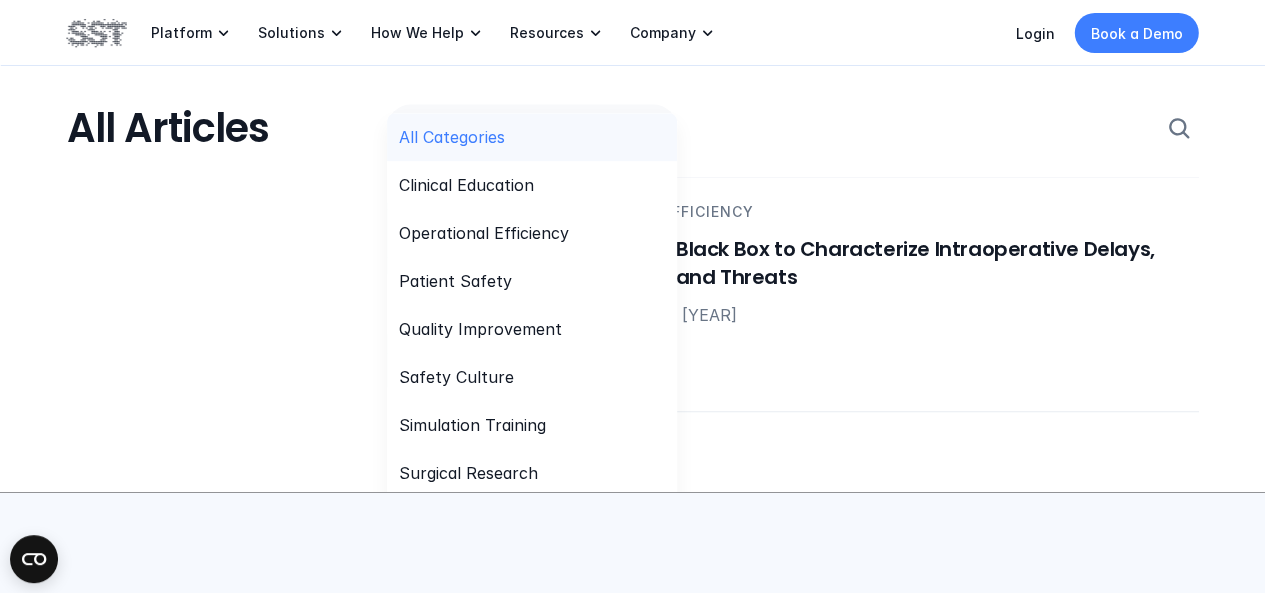 click on "All Categories" at bounding box center [452, 137] 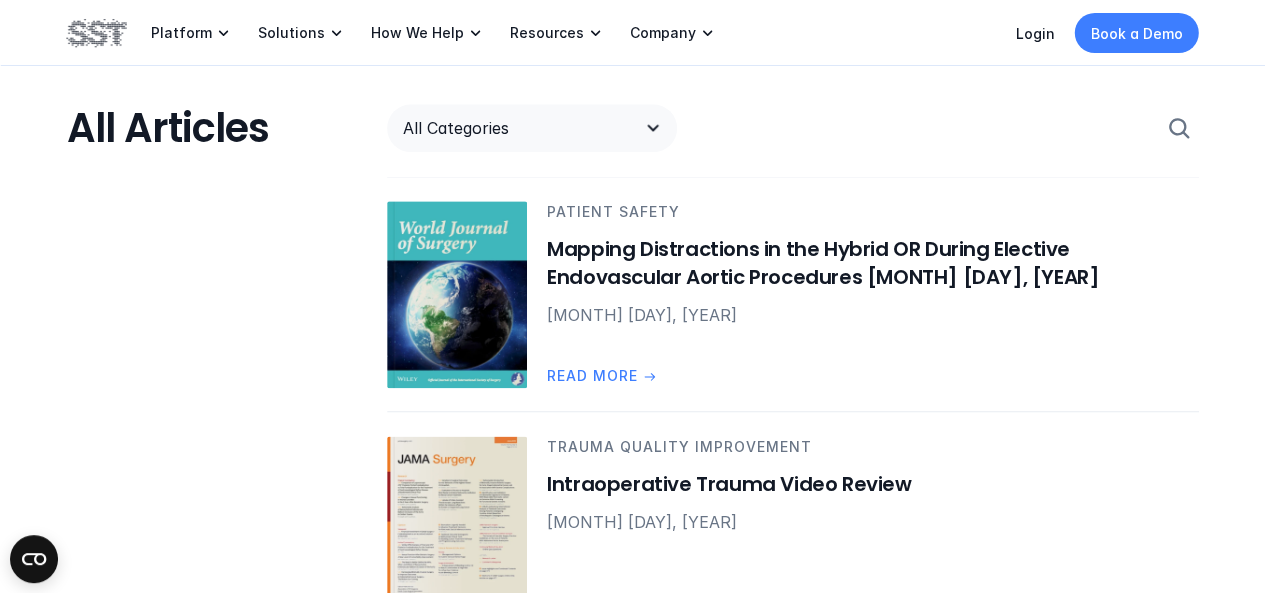 scroll, scrollTop: 1102, scrollLeft: 0, axis: vertical 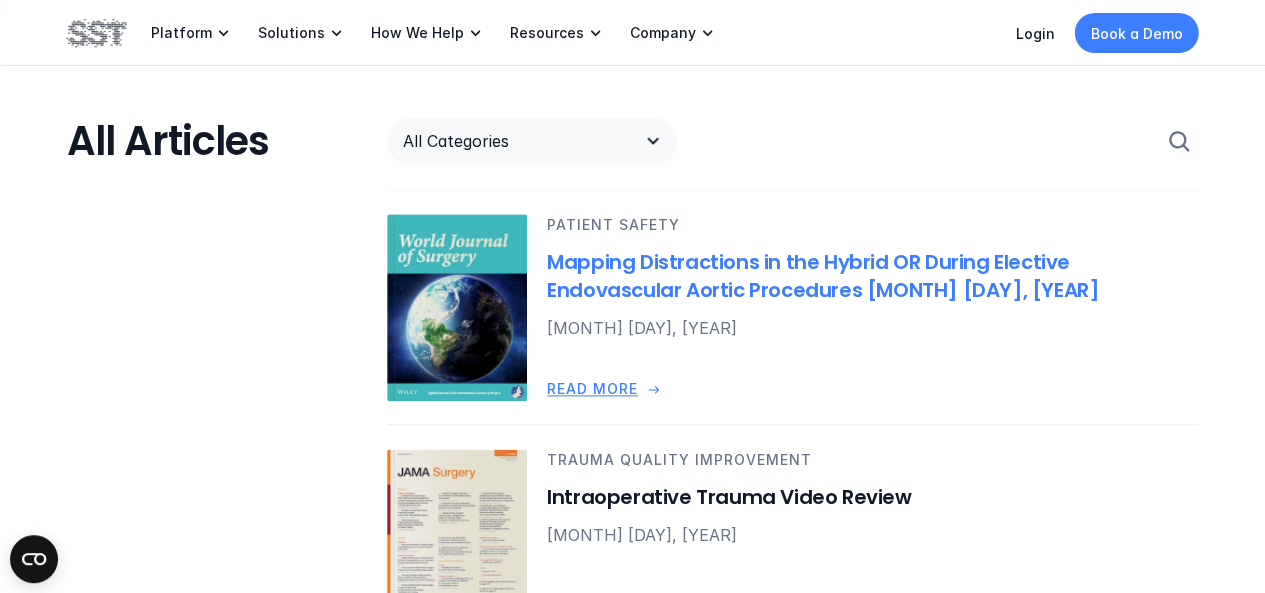 click on "Read more" at bounding box center (592, 390) 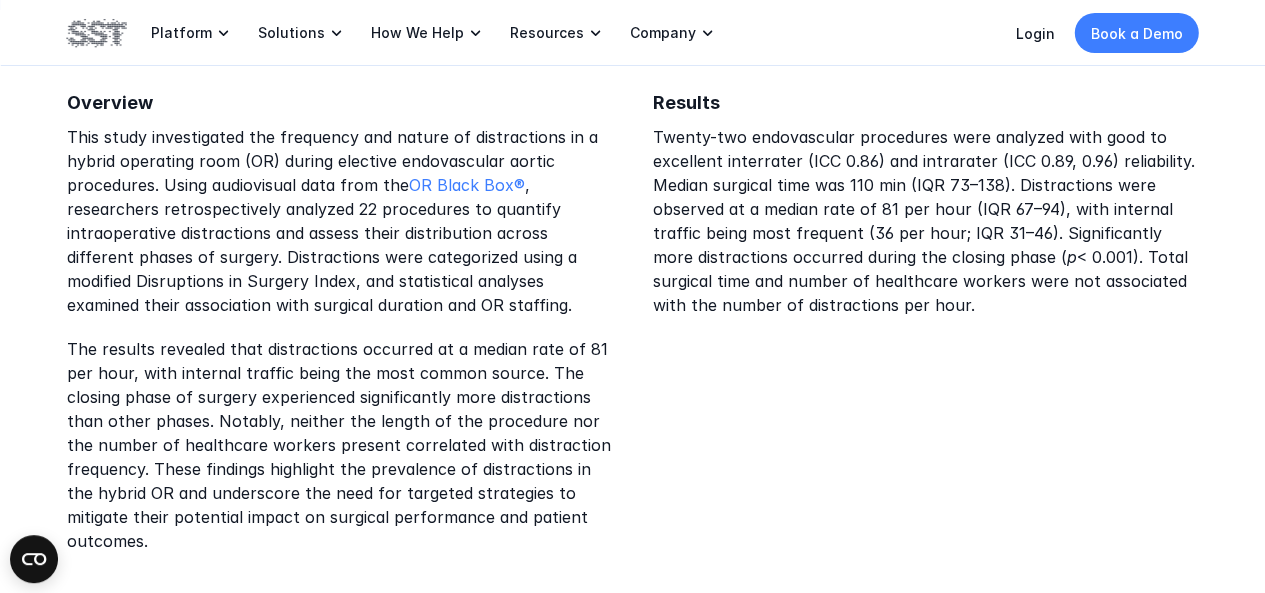 scroll, scrollTop: 2138, scrollLeft: 0, axis: vertical 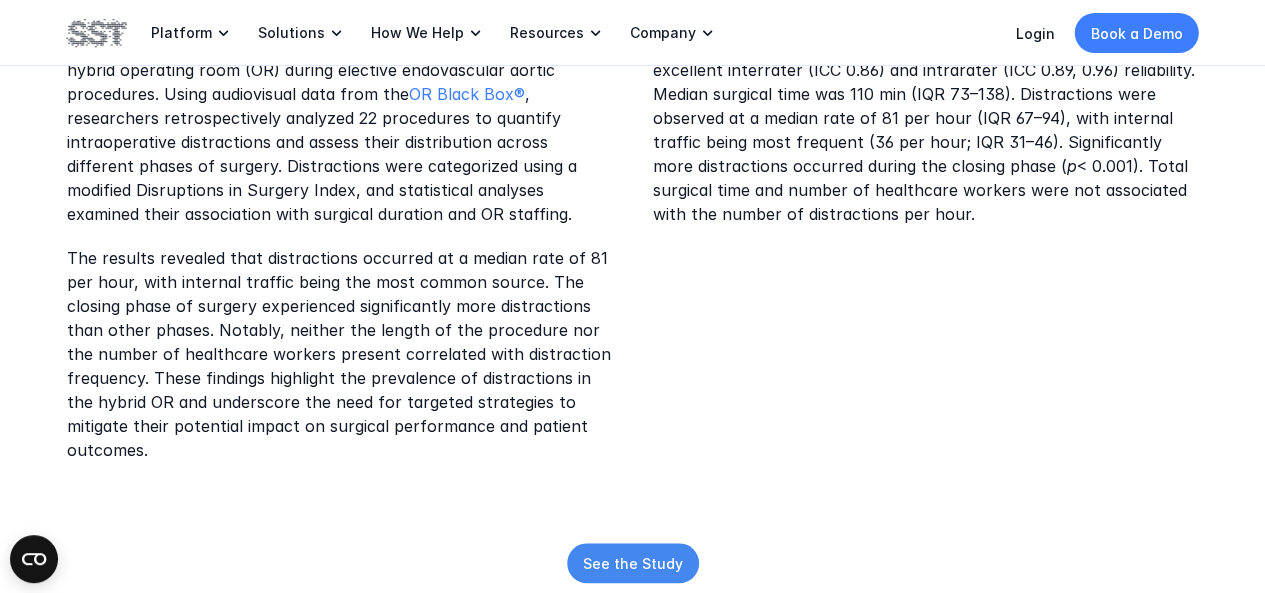 click on "See the Study" at bounding box center (633, 563) 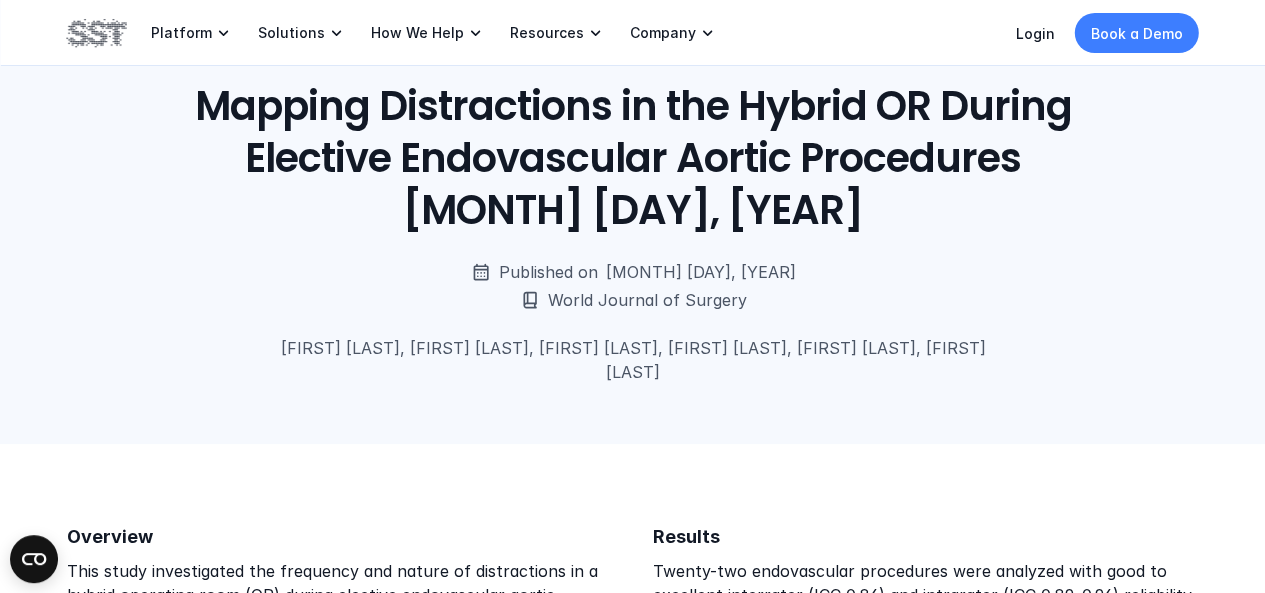 scroll, scrollTop: 0, scrollLeft: 0, axis: both 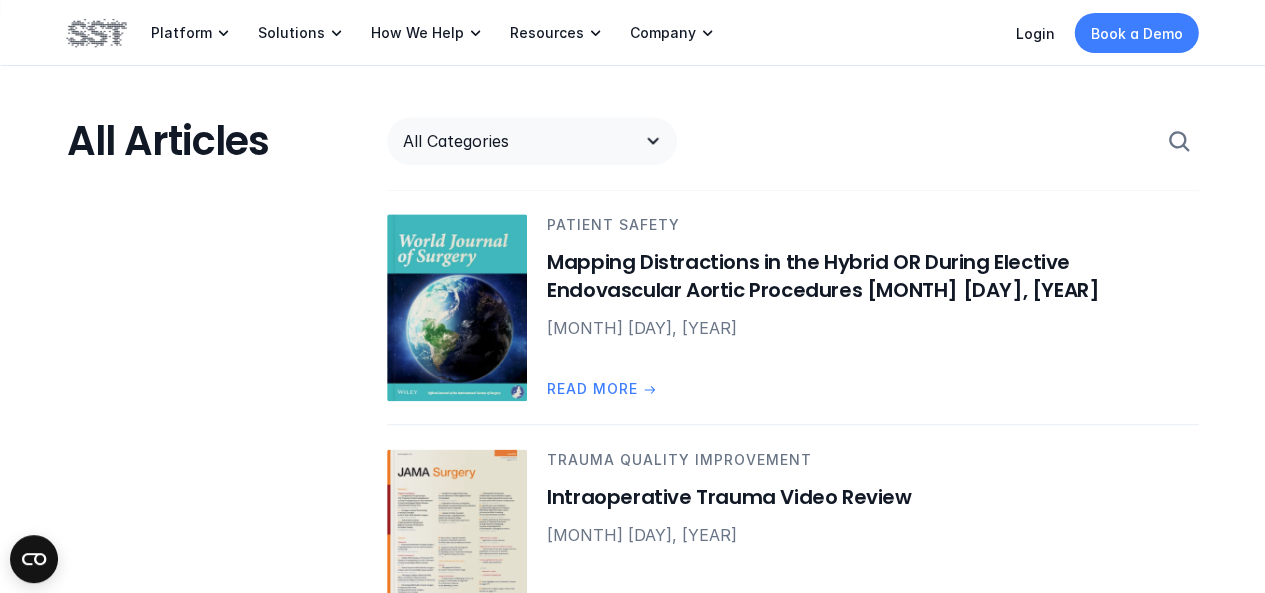 click on "PATIENT SAFETY Mapping Distractions in the Hybrid OR During Elective Endovascular Aortic Procedures [MONTH] [DAY], [YEAR] Read more arrow_right_alt TRAUMA QUALITY IMPROVEMENT Intraoperative Trauma Video Review [MONTH] [DAY], [YEAR] Read more arrow_right_alt TRAUMA QUALITY IMPROVEMENT Trauma video review analysis: Increased provider movement impedes trauma team performance [MONTH] [DAY], [YEAR] Read more arrow_right_alt TRAUMA QUALITY IMPROVEMENT Trauma video review through the legal lens: Improving care while minimizing risk [MONTH] [DAY], [YEAR] Read more arrow_right_alt SAFETY CULTURE Impact of team performance on the surgical safety checklist on patient outcomes [MONTH] [DAY], [YEAR] Read more arrow_right_alt QUALITY IMPROVEMENT Using OR Black Box Technology to Determine Quality Improvement Outcomes [MONTH] [DAY], [YEAR] Read more arrow_right_alt SAFETY CULTURE Using the OR Black Box to Assess Surgical Team Member Adaptation Under Uncertainty [MONTH] [DAY], [YEAR] Read more arrow_right_alt TRAUMA QUALITY IMPROVEMENT [MONTH] [DAY], [YEAR] Read more" at bounding box center (633, 2080) 